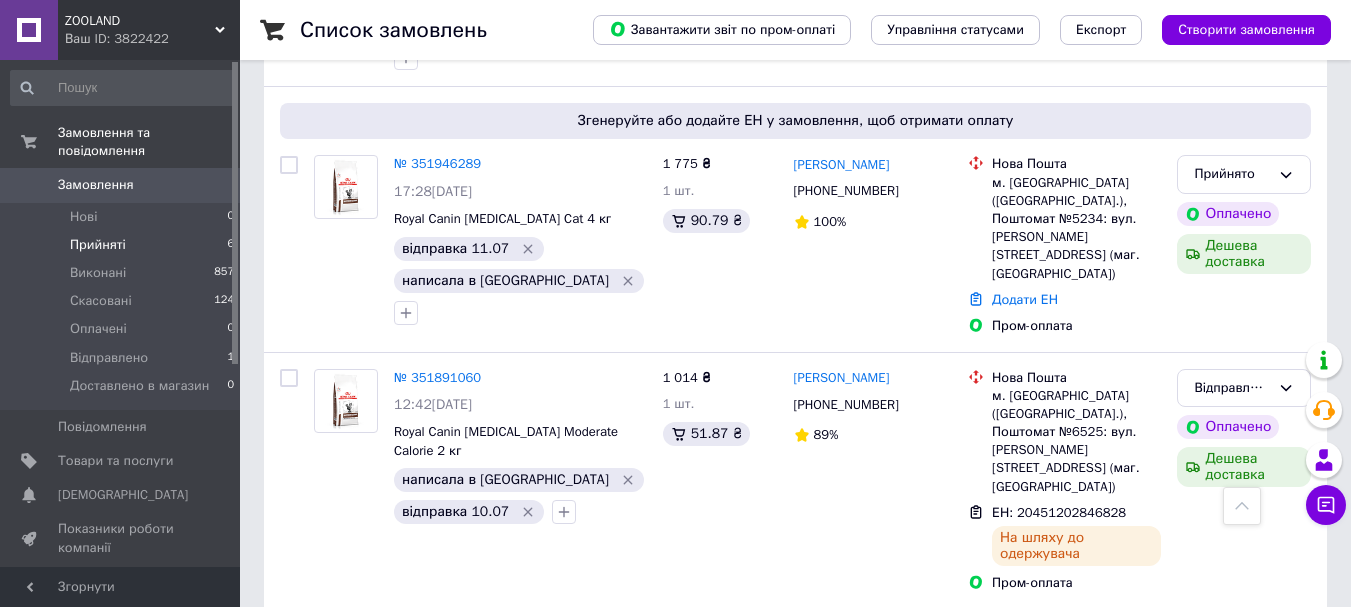 scroll, scrollTop: 656, scrollLeft: 0, axis: vertical 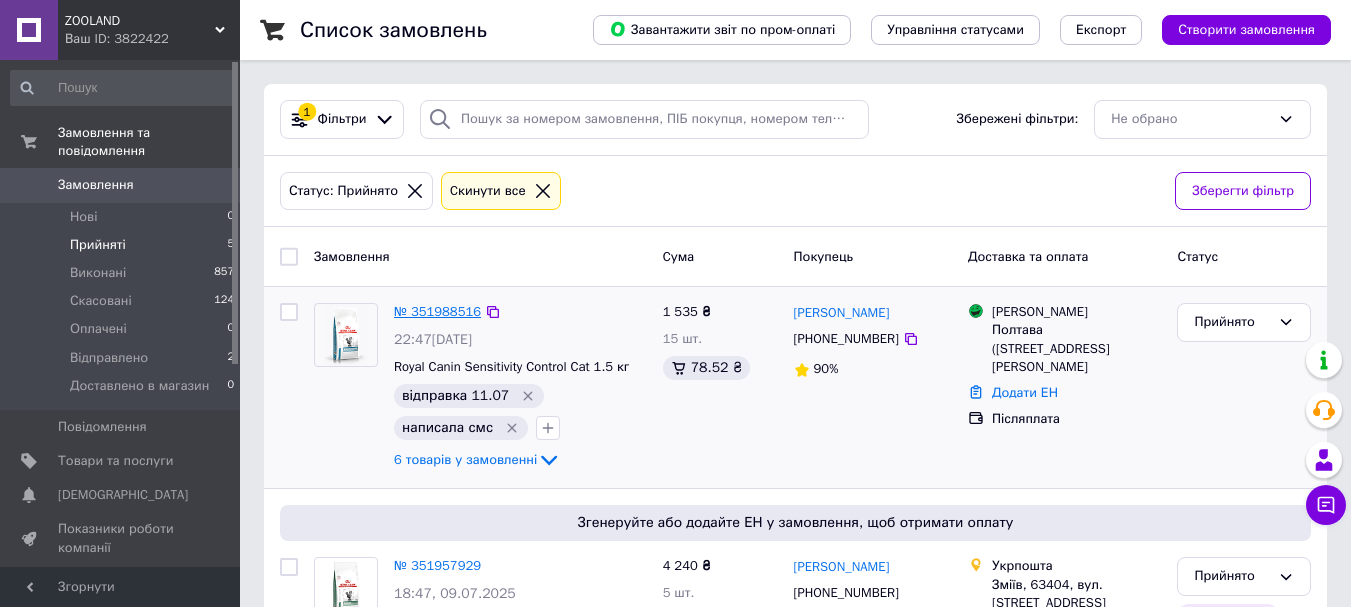 click on "№ 351988516" at bounding box center (437, 311) 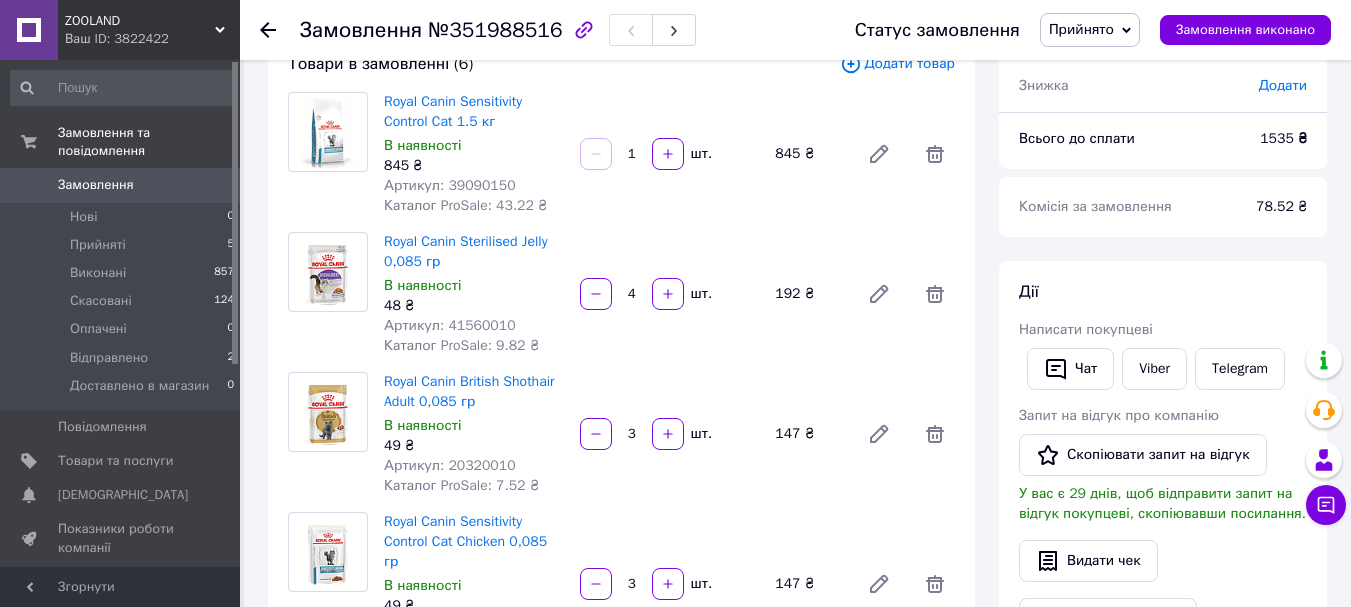 scroll, scrollTop: 0, scrollLeft: 0, axis: both 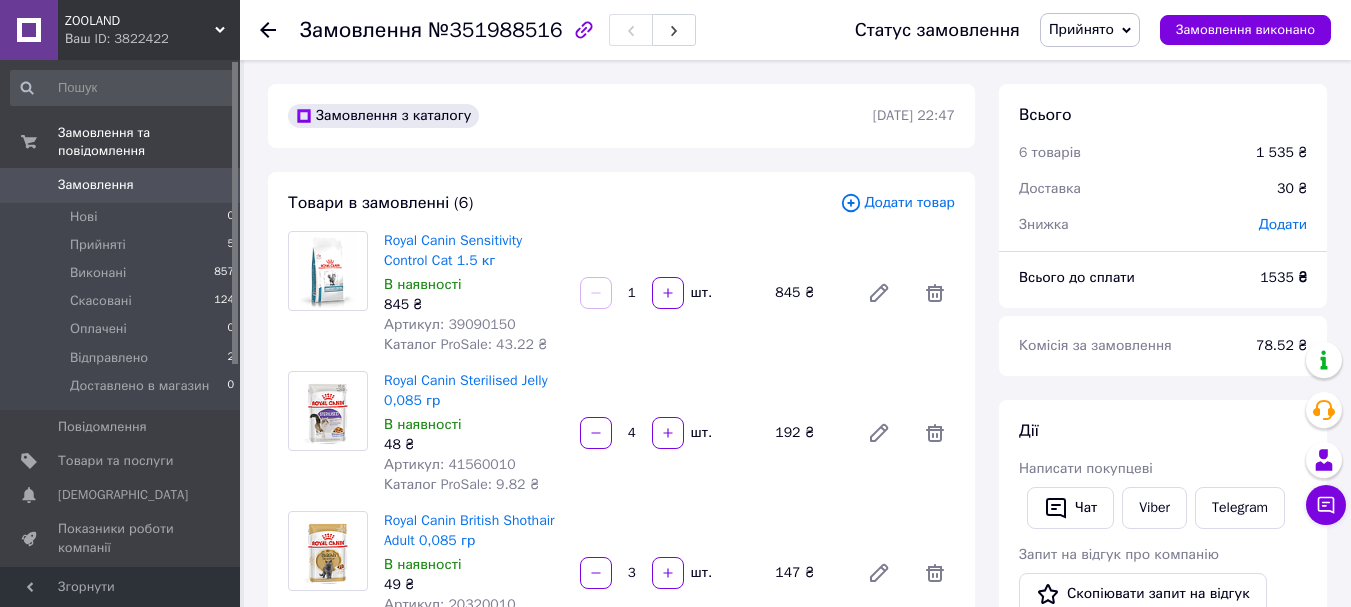 click on "Артикул: 39090150" at bounding box center [450, 324] 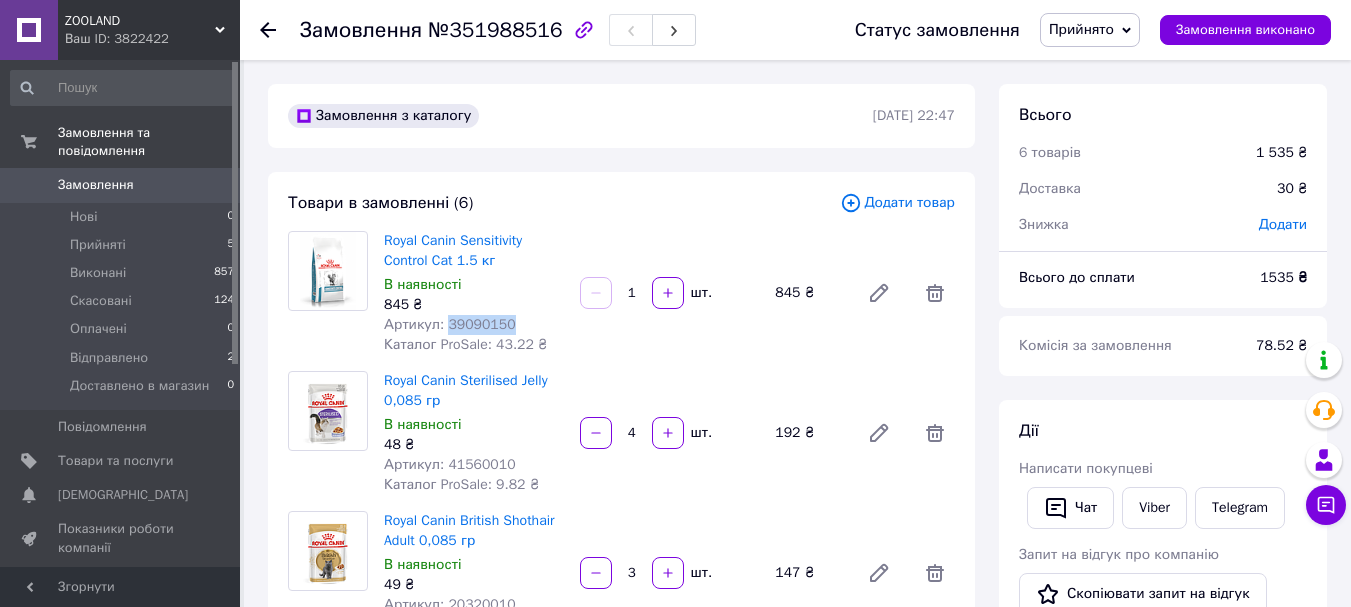 click on "Артикул: 39090150" at bounding box center (450, 324) 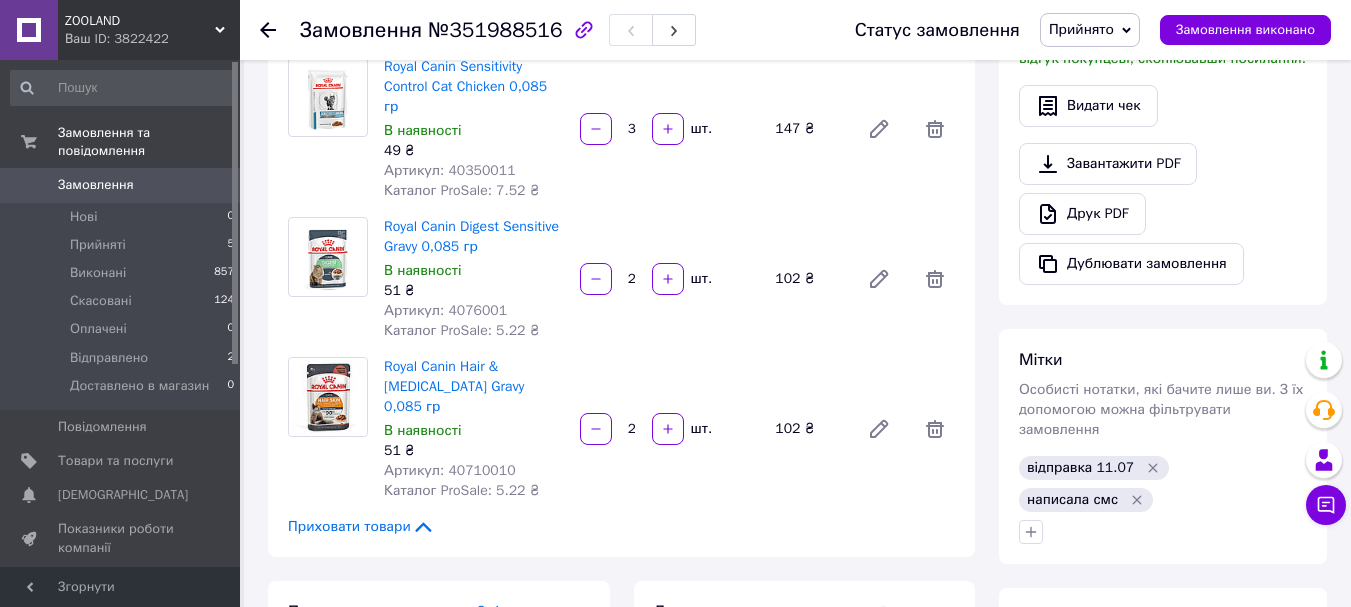 scroll, scrollTop: 600, scrollLeft: 0, axis: vertical 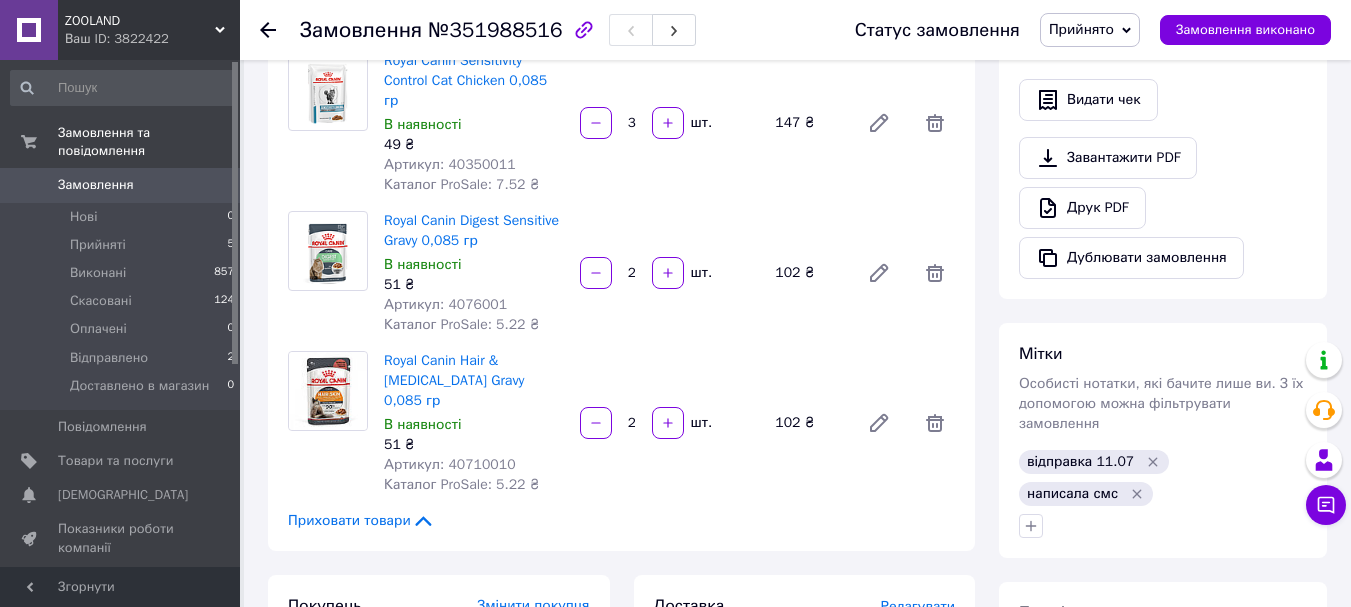 click on "Артикул: 4076001" at bounding box center (445, 304) 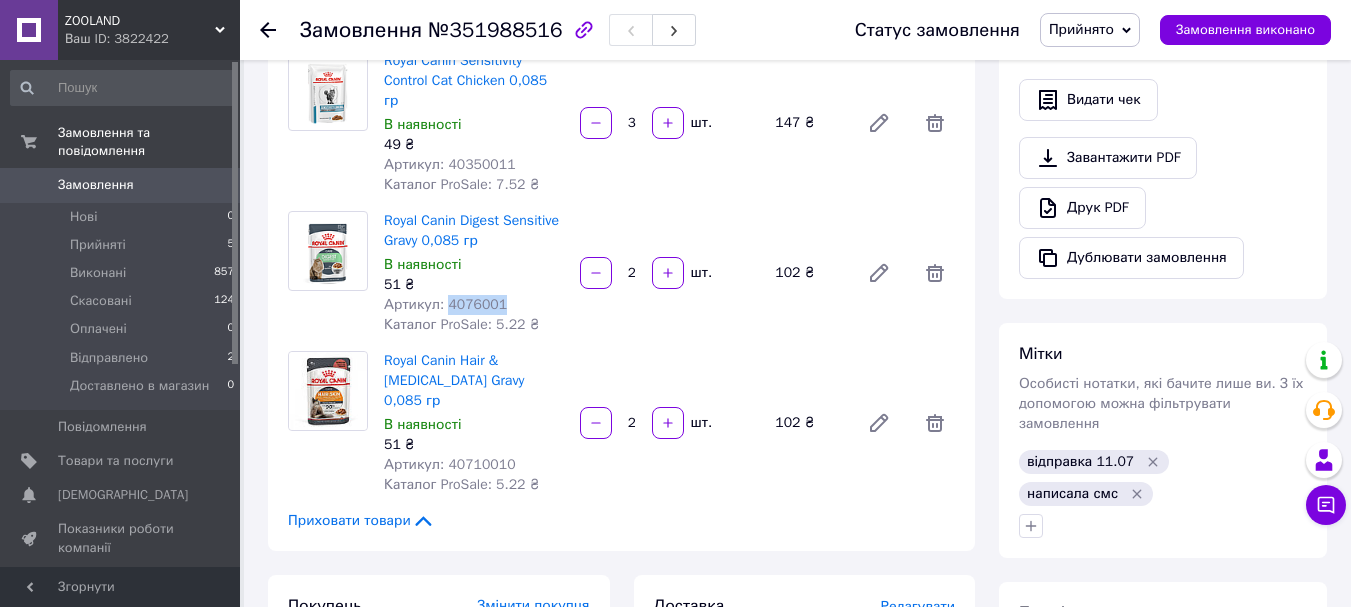 click on "Артикул: 4076001" at bounding box center (445, 304) 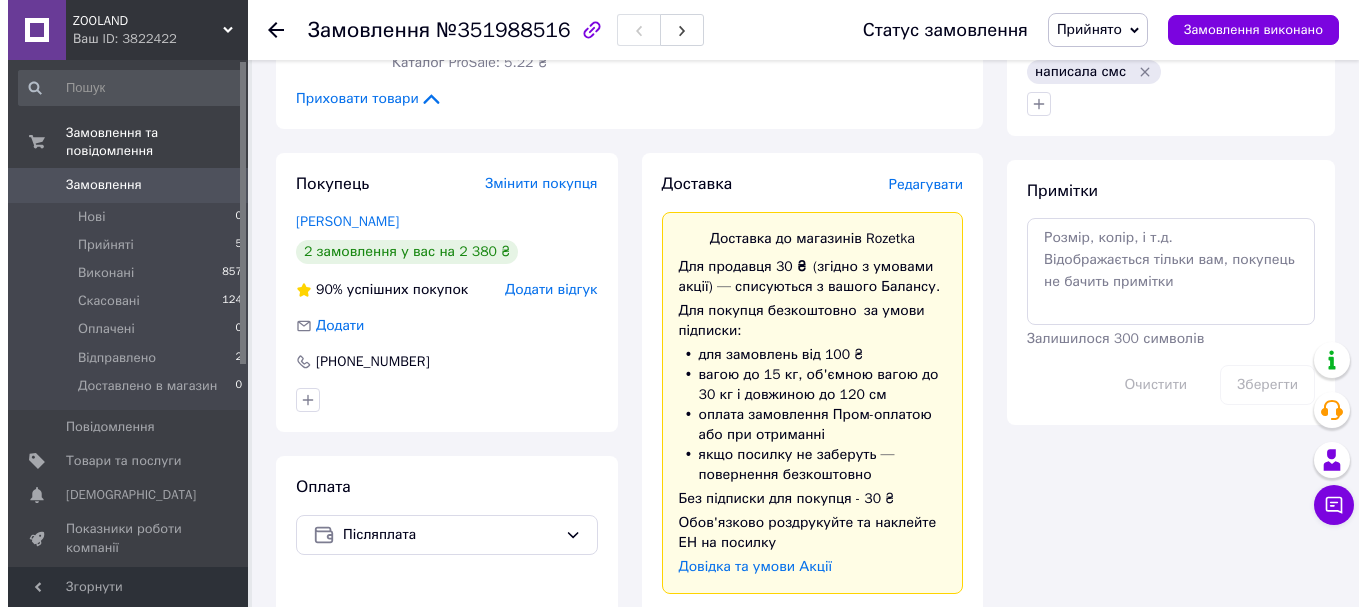 scroll, scrollTop: 1000, scrollLeft: 0, axis: vertical 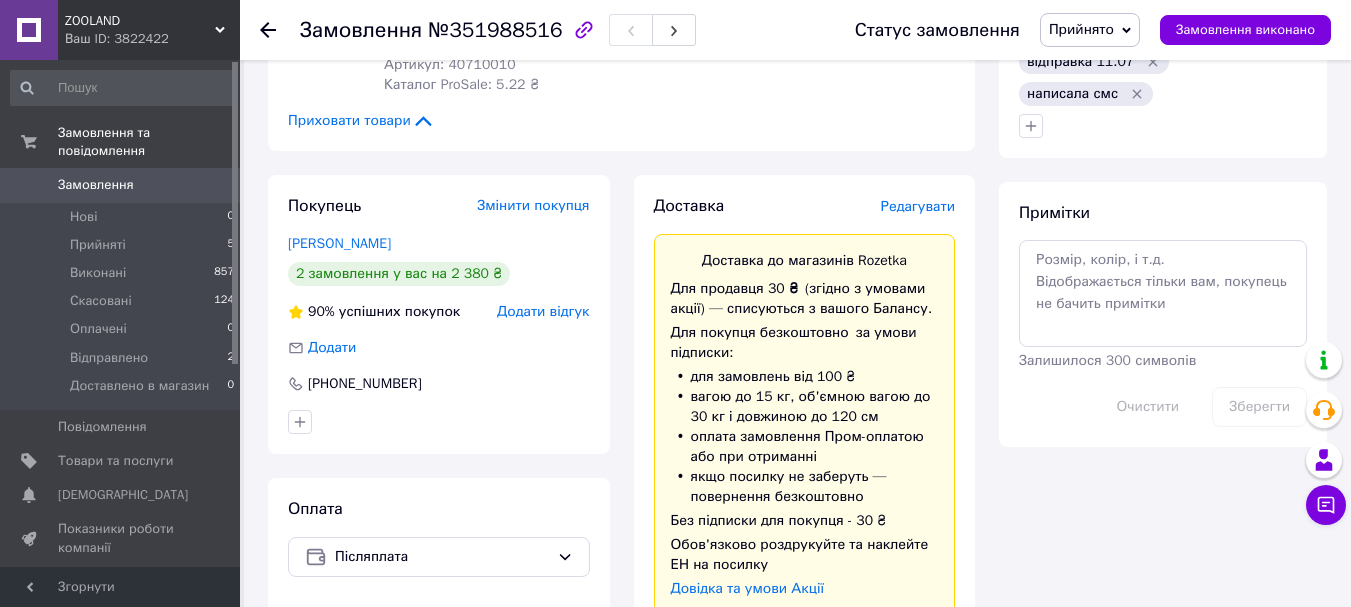 click on "Редагувати" at bounding box center [918, 206] 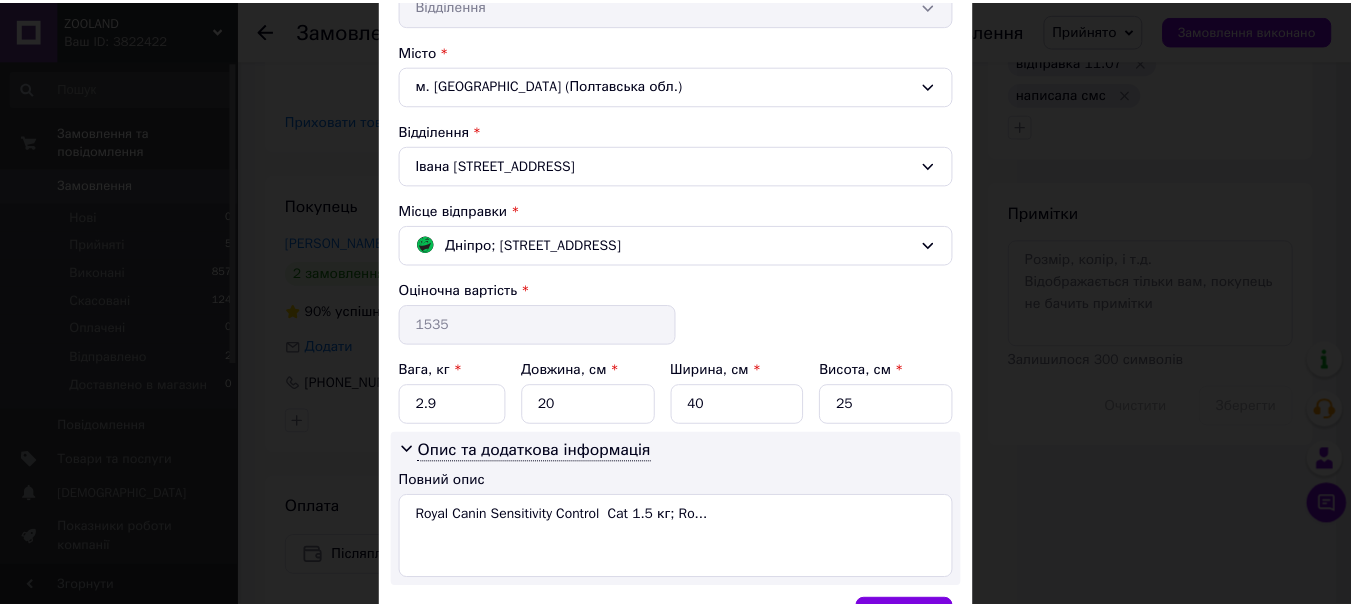 scroll, scrollTop: 600, scrollLeft: 0, axis: vertical 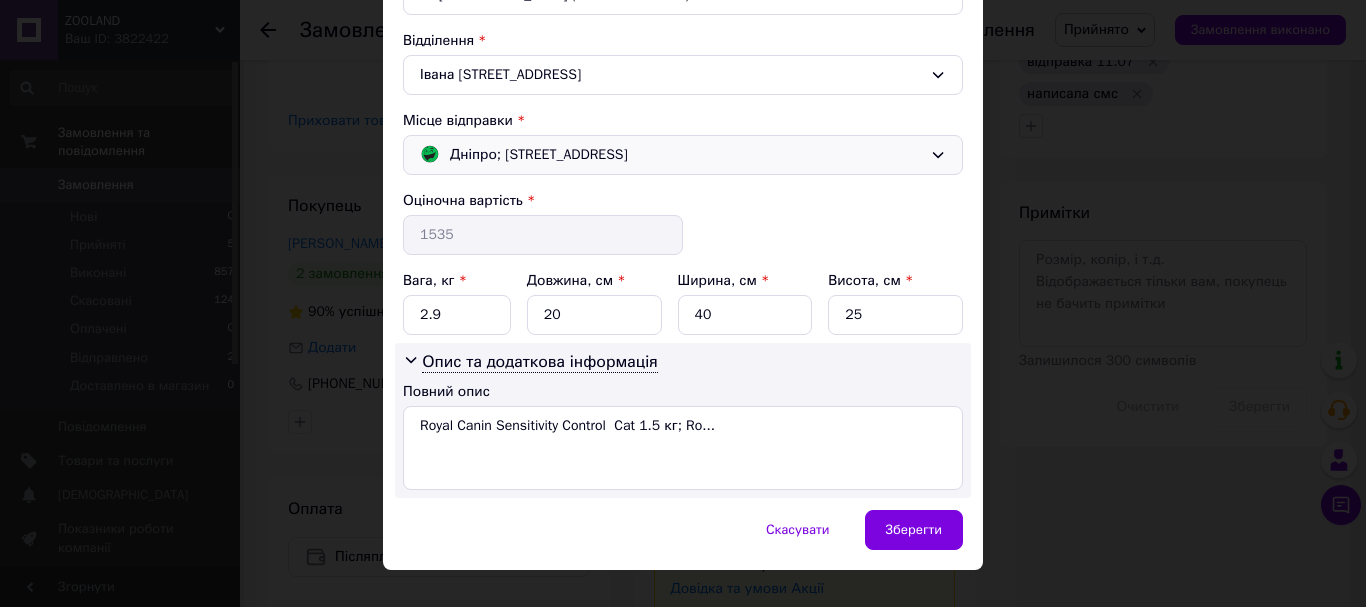 click on "Дніпро; проспект Миру, 14А" at bounding box center [539, 155] 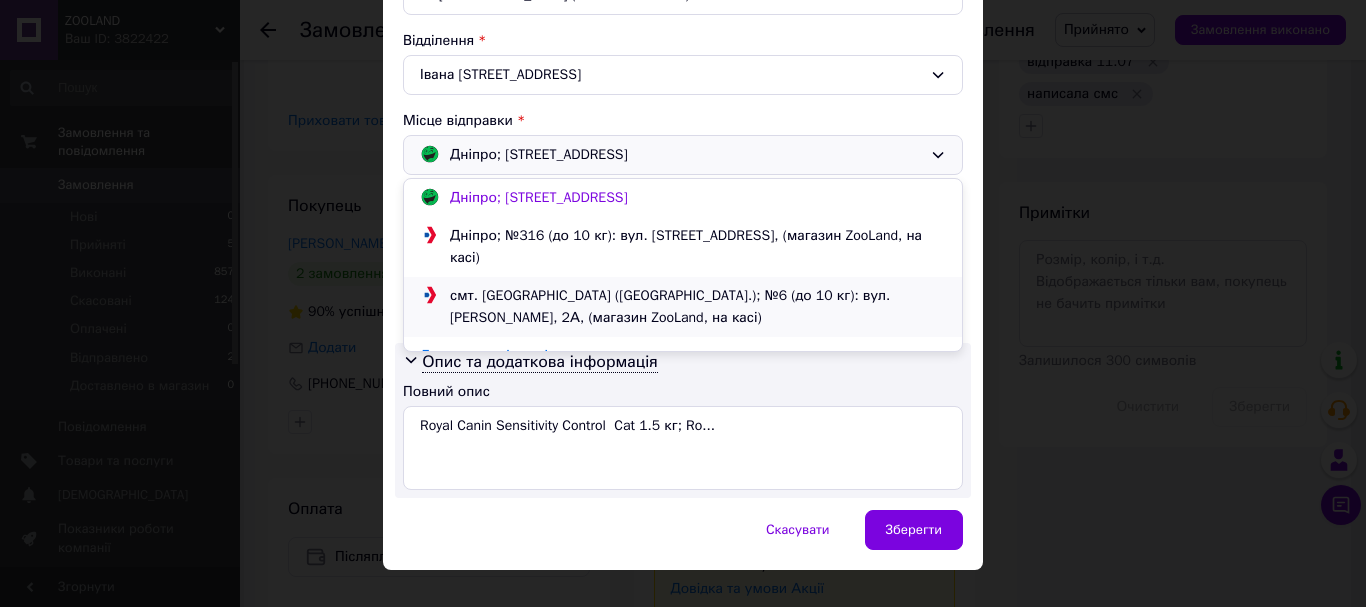 click on "смт. Обухівка (Дніпропетровська обл.); №6 (до 10 кг): вул. Толстого, 2А, (магазин ZooLand, на касі)" at bounding box center [698, 307] 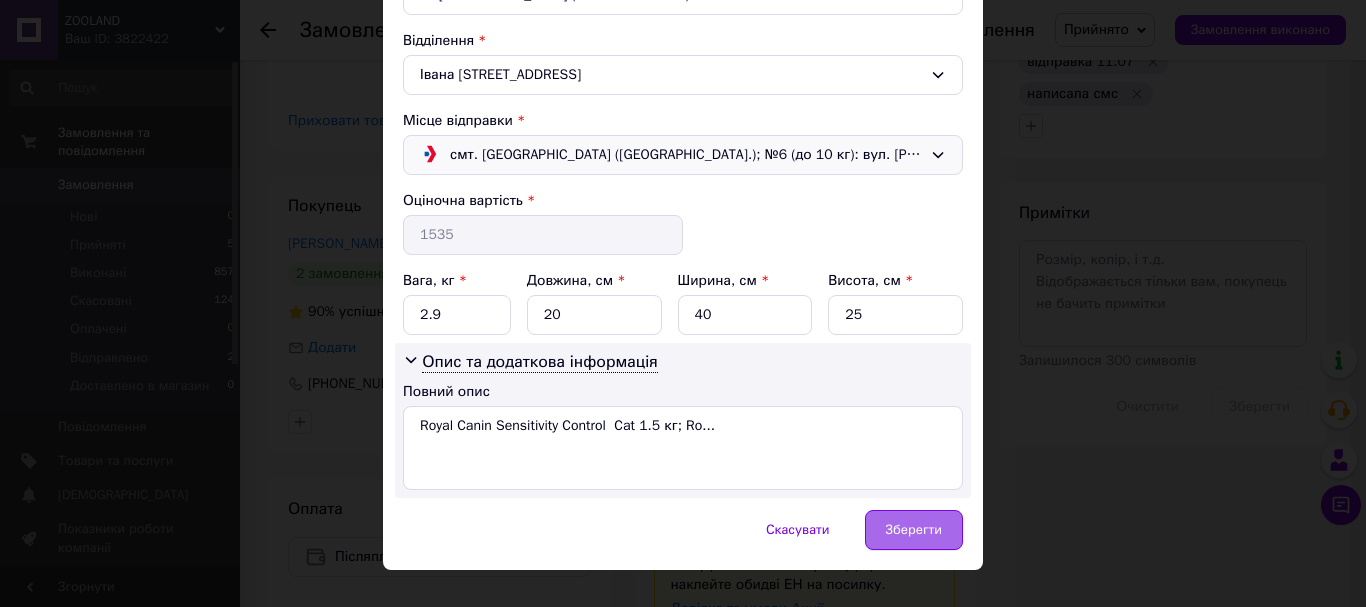 click on "Зберегти" at bounding box center (914, 530) 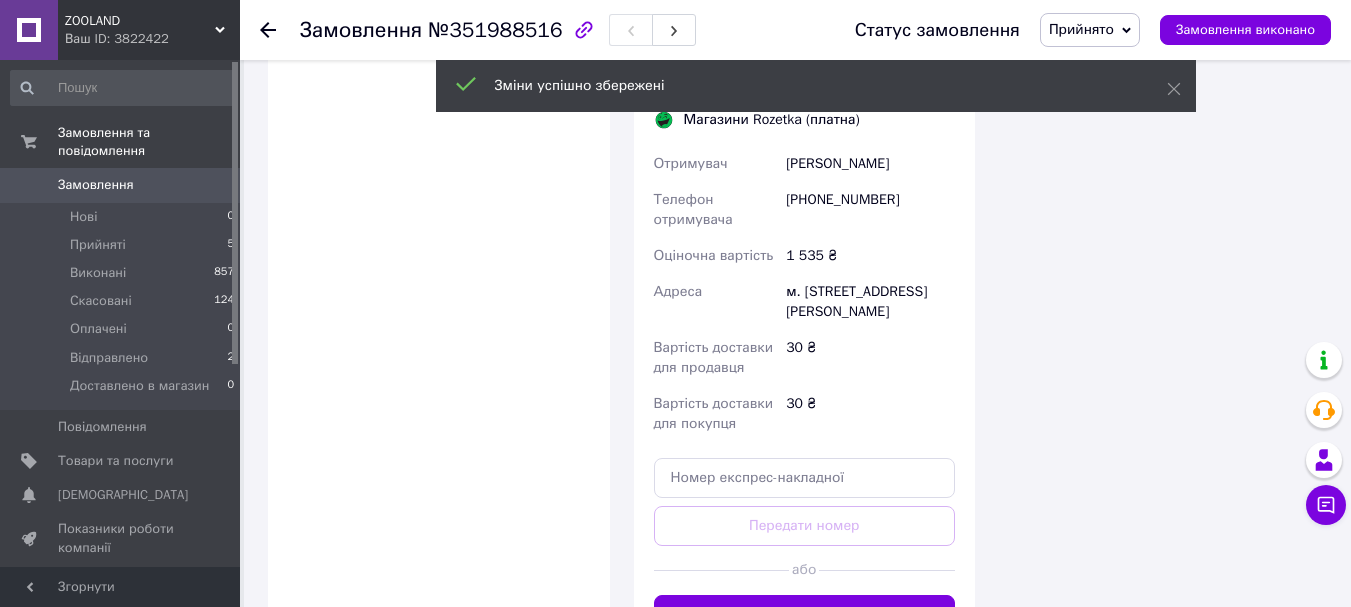 scroll, scrollTop: 1700, scrollLeft: 0, axis: vertical 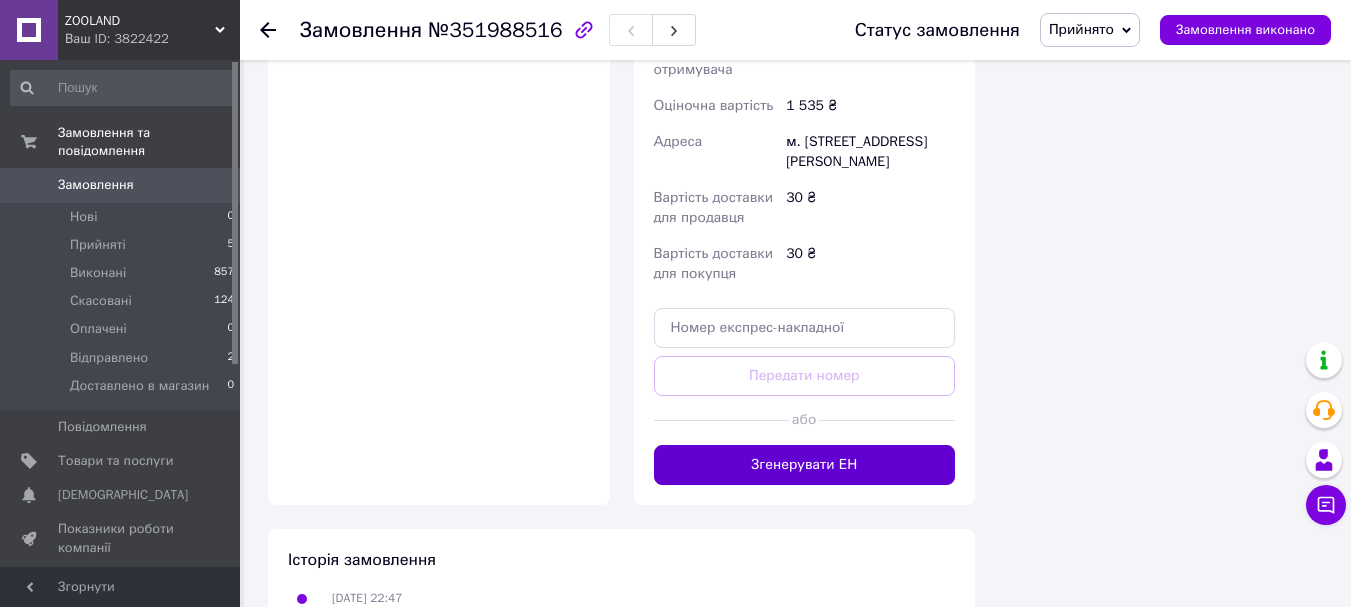 click on "Згенерувати ЕН" at bounding box center (805, 465) 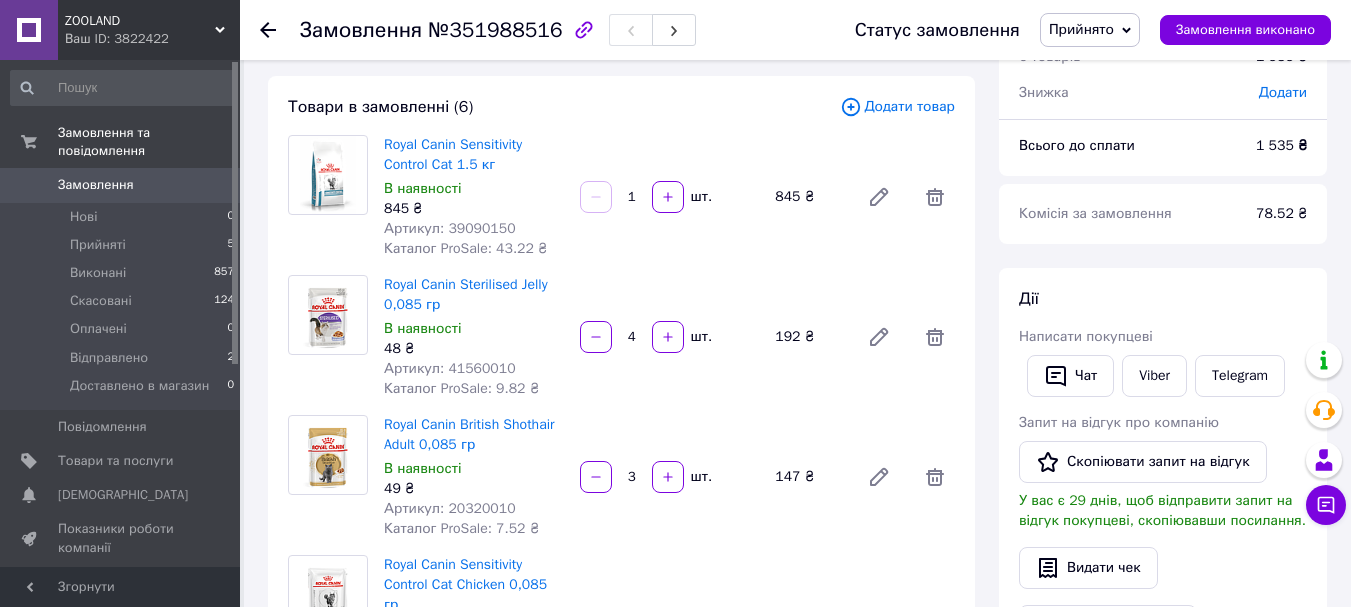 scroll, scrollTop: 0, scrollLeft: 0, axis: both 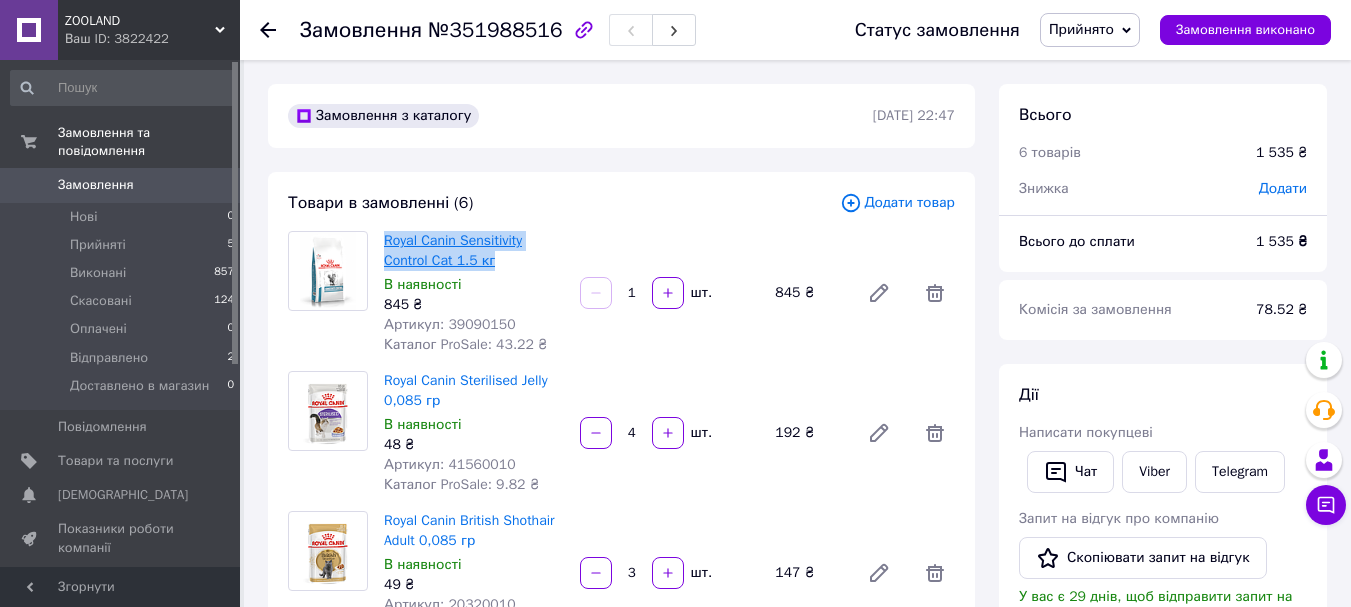 drag, startPoint x: 500, startPoint y: 265, endPoint x: 385, endPoint y: 245, distance: 116.72617 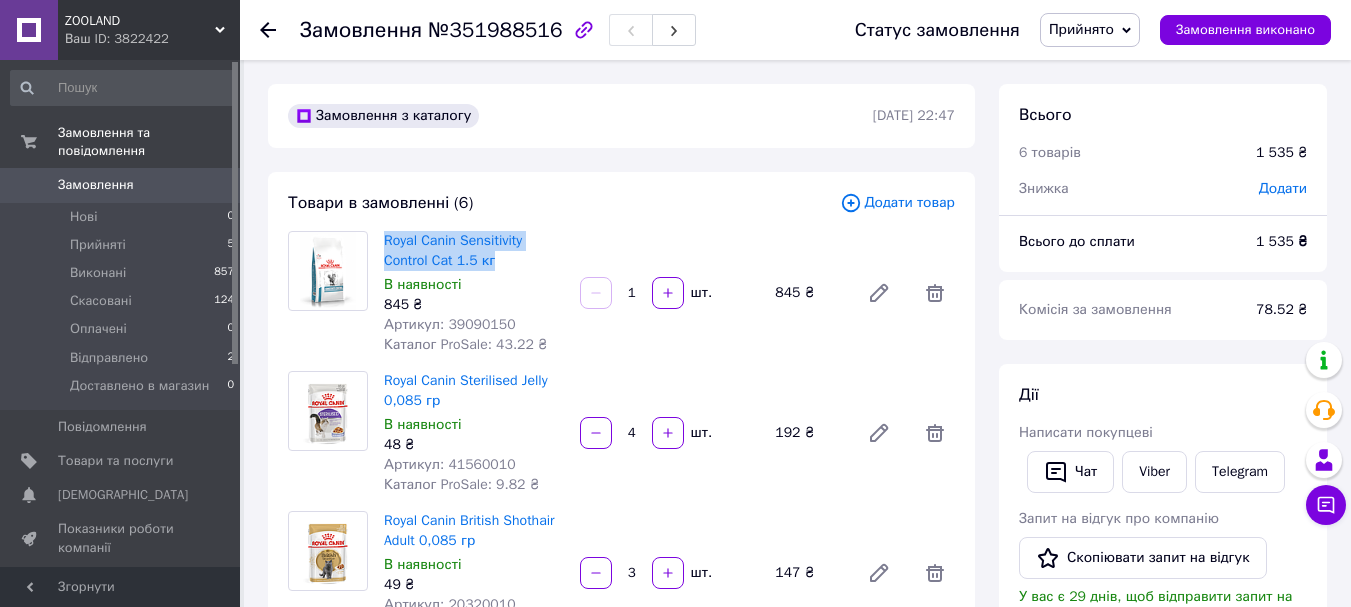 copy on "Royal Canin Sensitivity Control  Cat 1.5 кг" 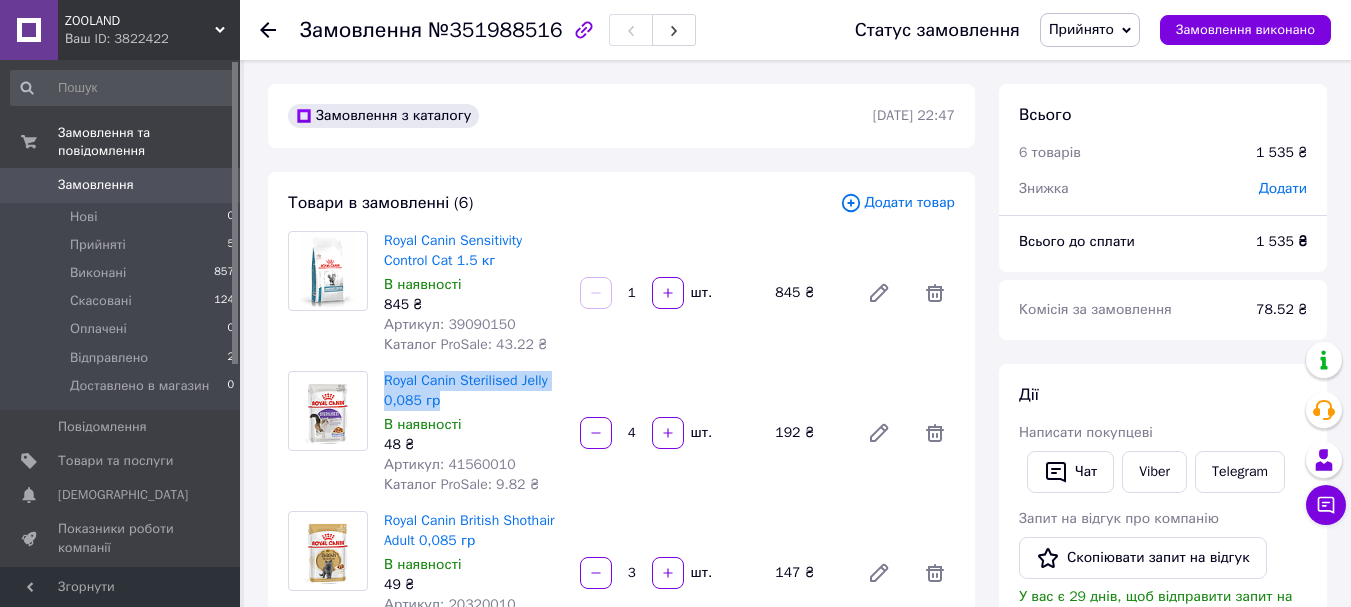 drag, startPoint x: 446, startPoint y: 408, endPoint x: 377, endPoint y: 382, distance: 73.736015 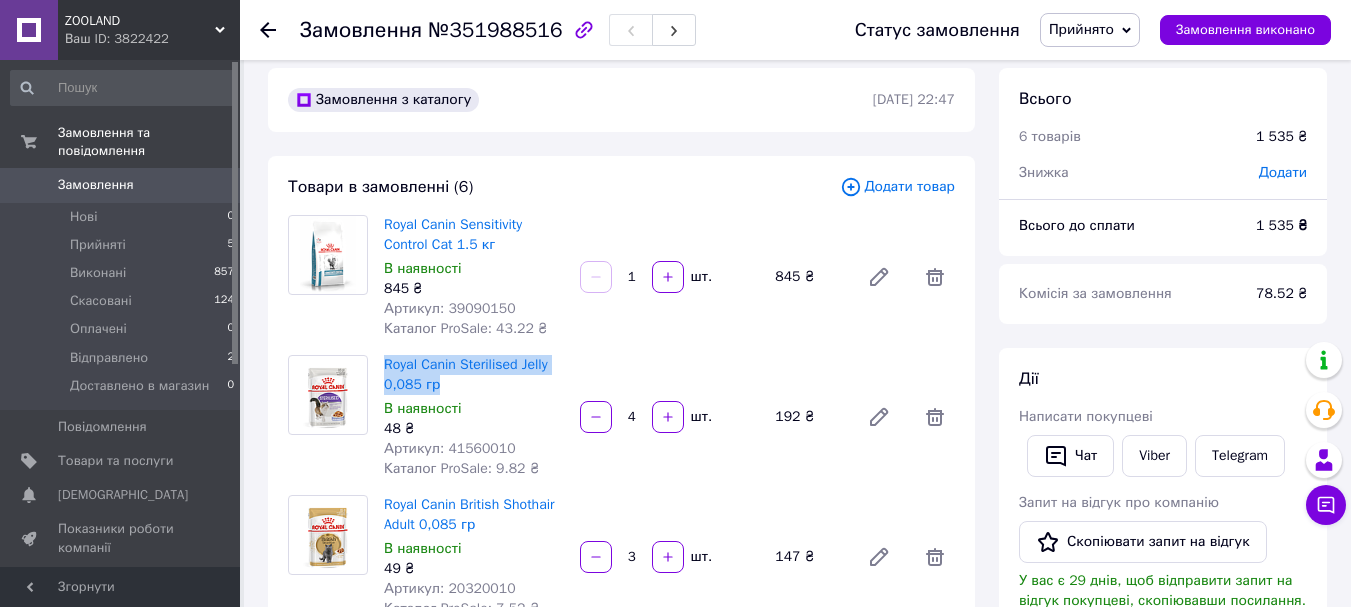 scroll, scrollTop: 200, scrollLeft: 0, axis: vertical 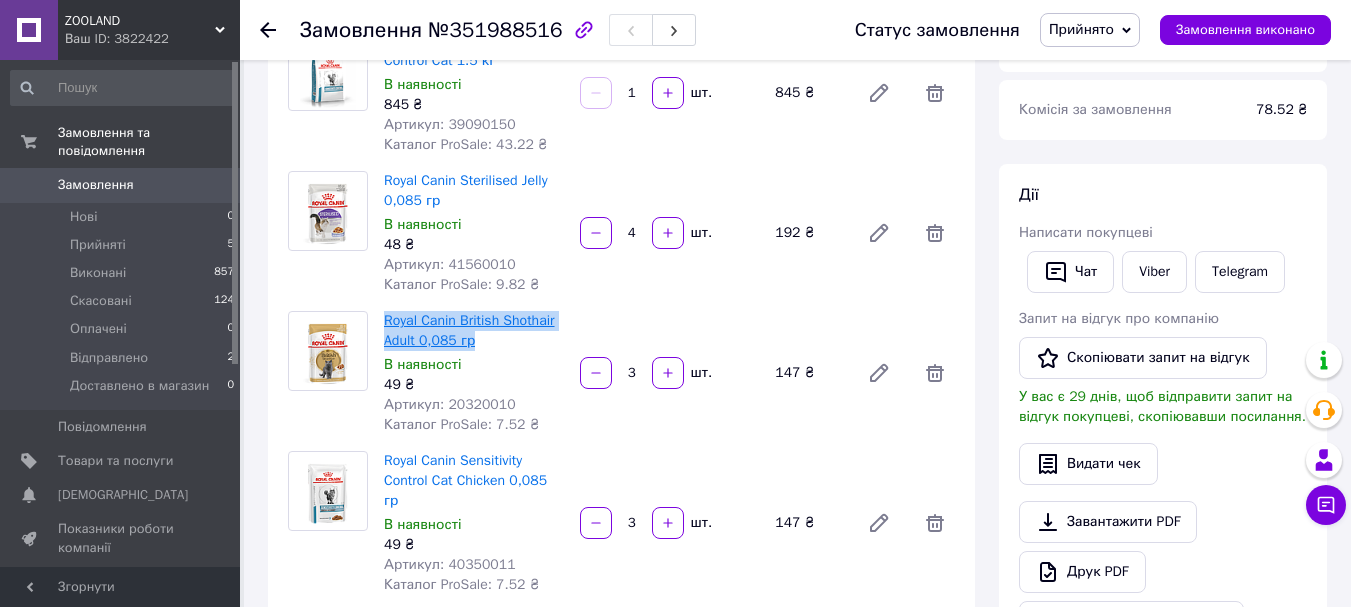 drag, startPoint x: 491, startPoint y: 342, endPoint x: 385, endPoint y: 316, distance: 109.14211 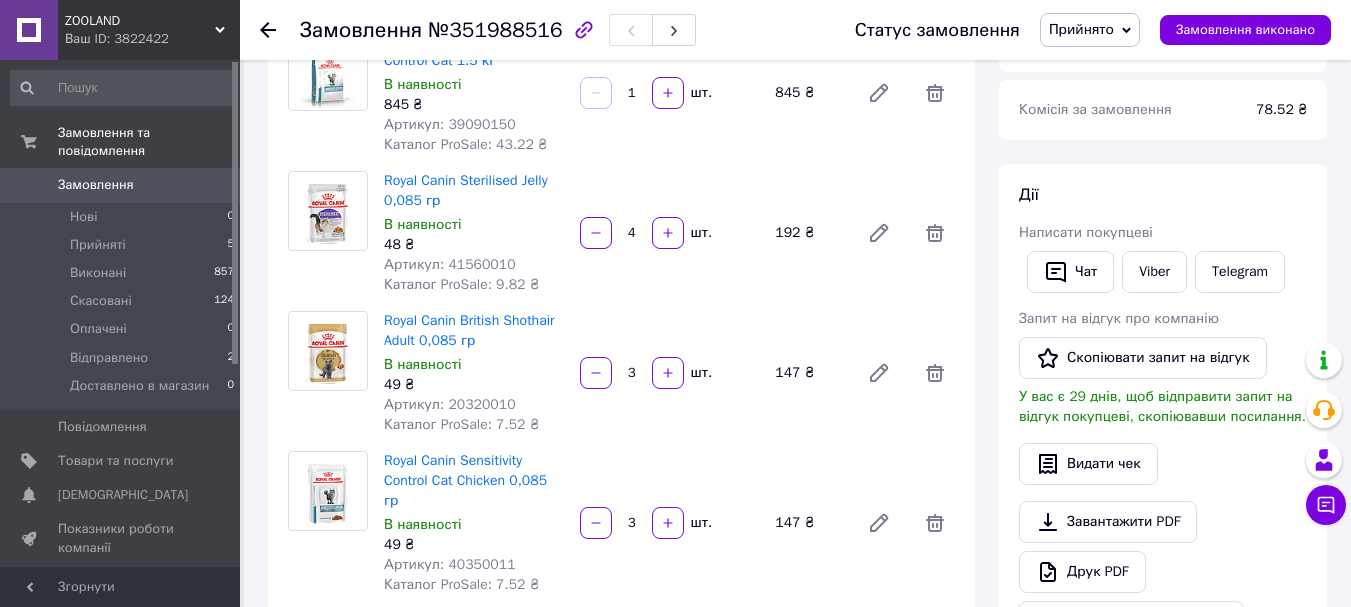 click at bounding box center (328, 673) 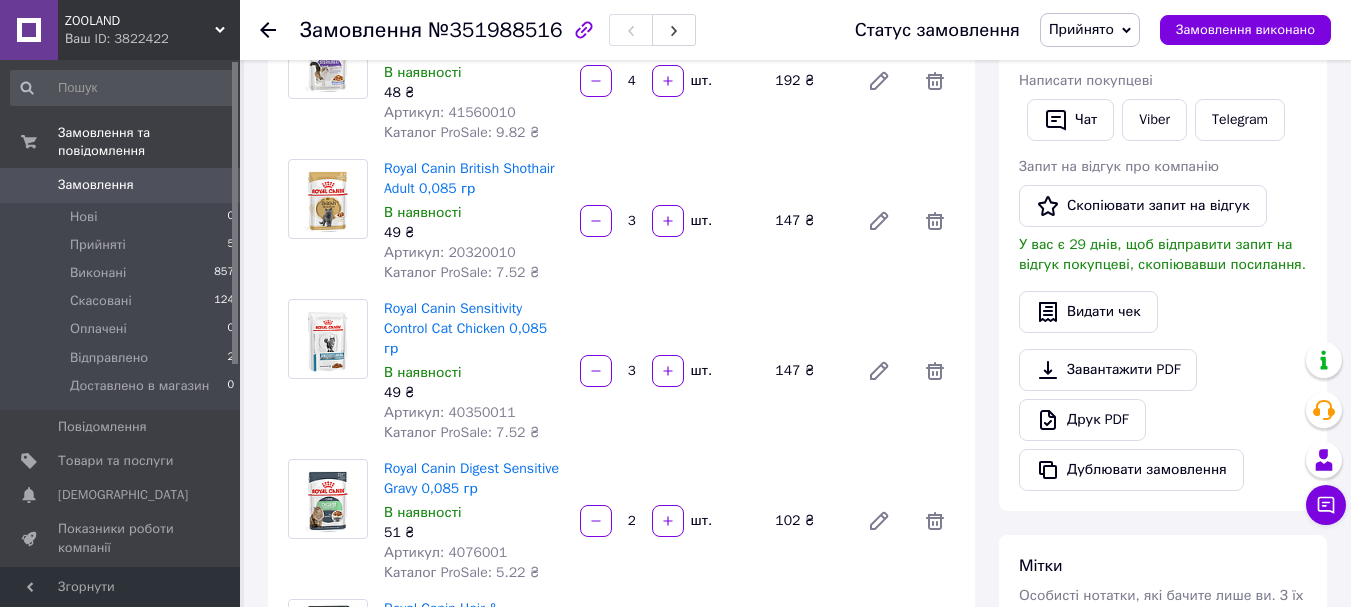 scroll, scrollTop: 400, scrollLeft: 0, axis: vertical 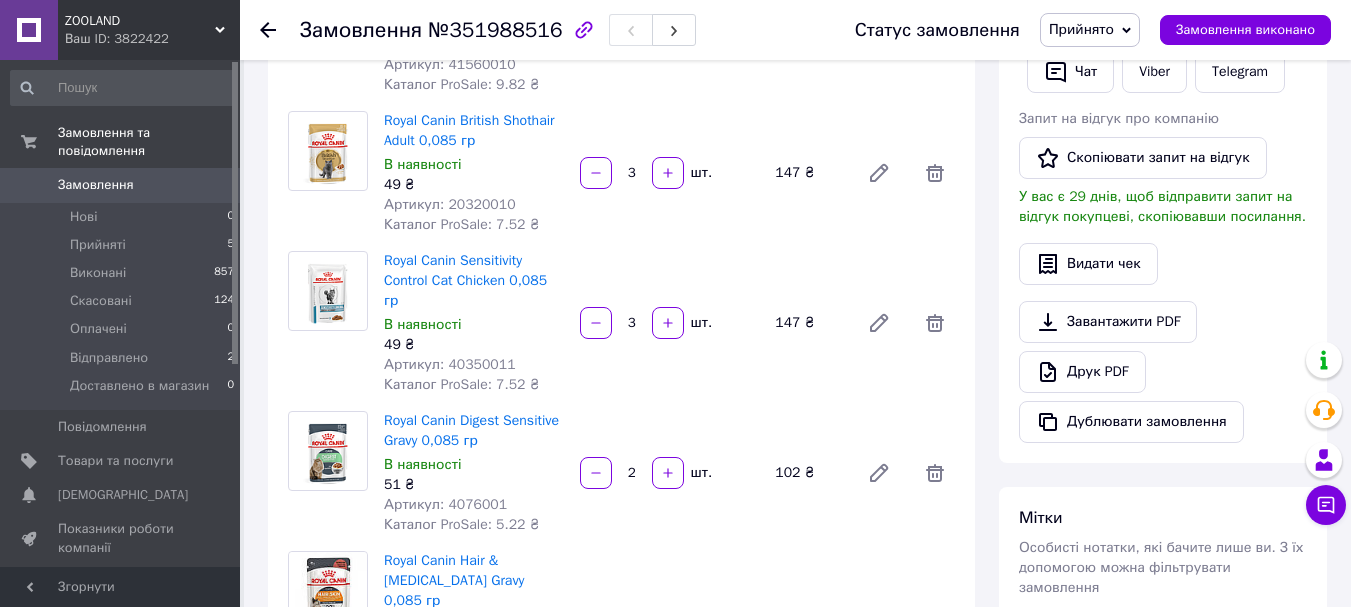 drag, startPoint x: 572, startPoint y: 282, endPoint x: 553, endPoint y: 294, distance: 22.472204 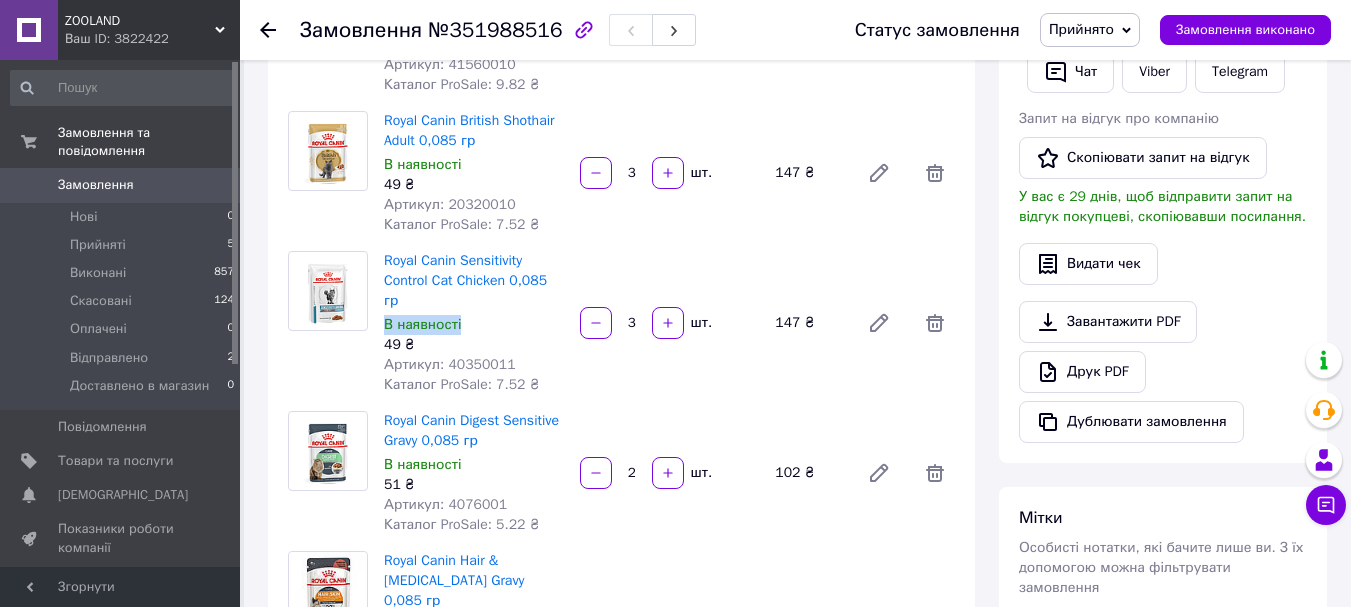 click on "Royal Canin Sensitivity Control Cat Chicken 0,085 гр В наявності 49 ₴ Артикул: 40350011 Каталог ProSale: 7.52 ₴  3   шт. 147 ₴" at bounding box center [669, 323] 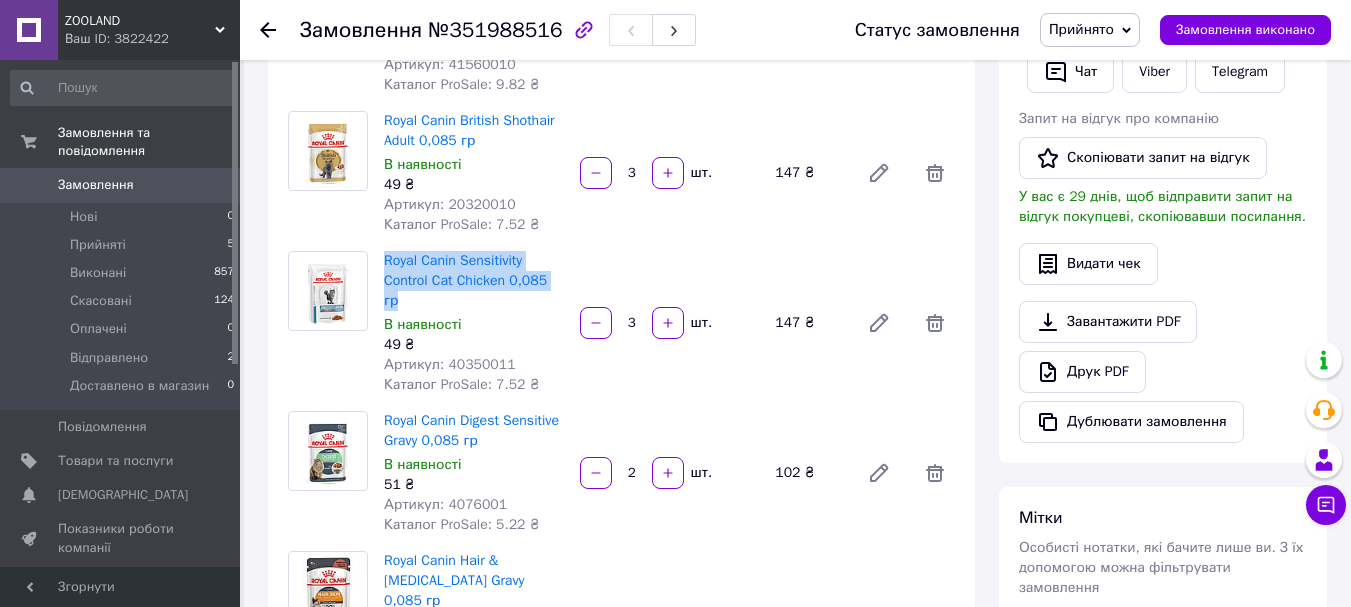 drag, startPoint x: 566, startPoint y: 286, endPoint x: 383, endPoint y: 261, distance: 184.69975 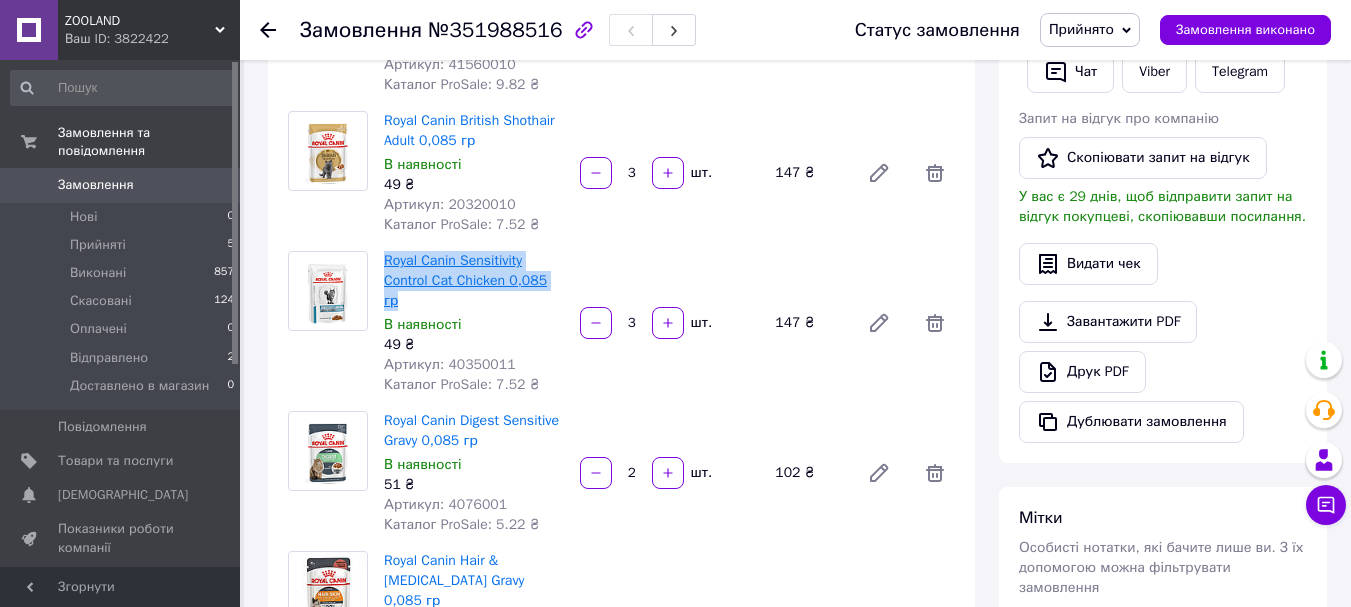 copy on "Royal Canin Sensitivity Control Cat Chicken 0,085 гр" 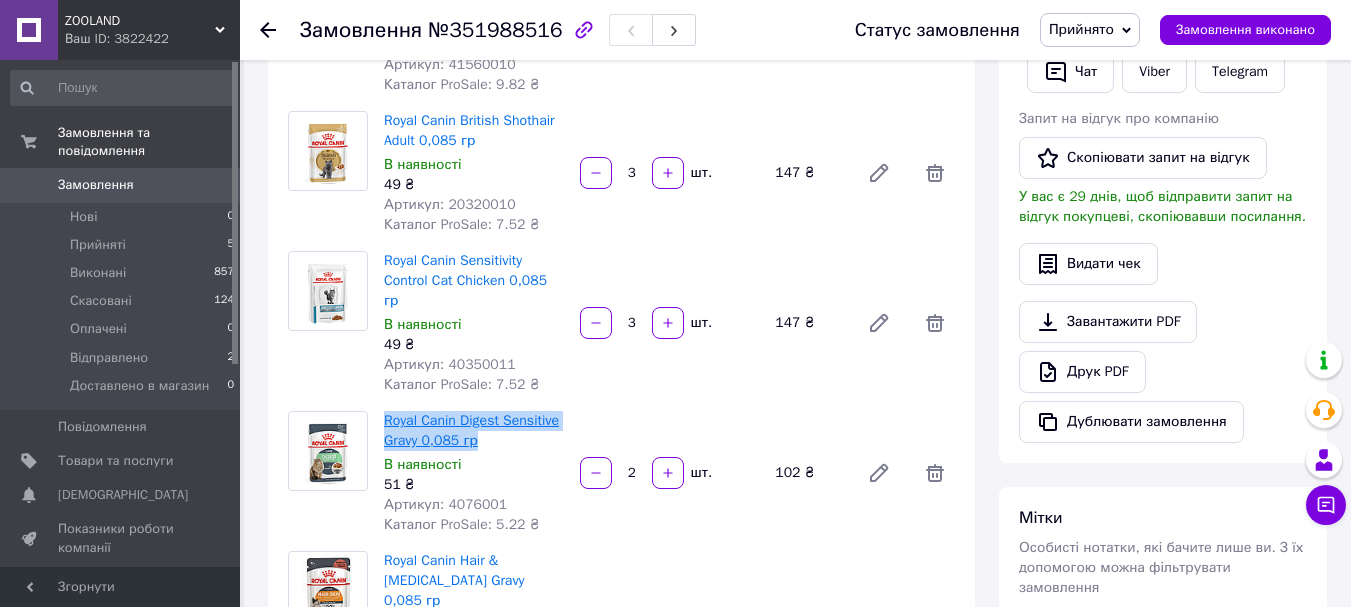 drag, startPoint x: 477, startPoint y: 421, endPoint x: 384, endPoint y: 397, distance: 96.04687 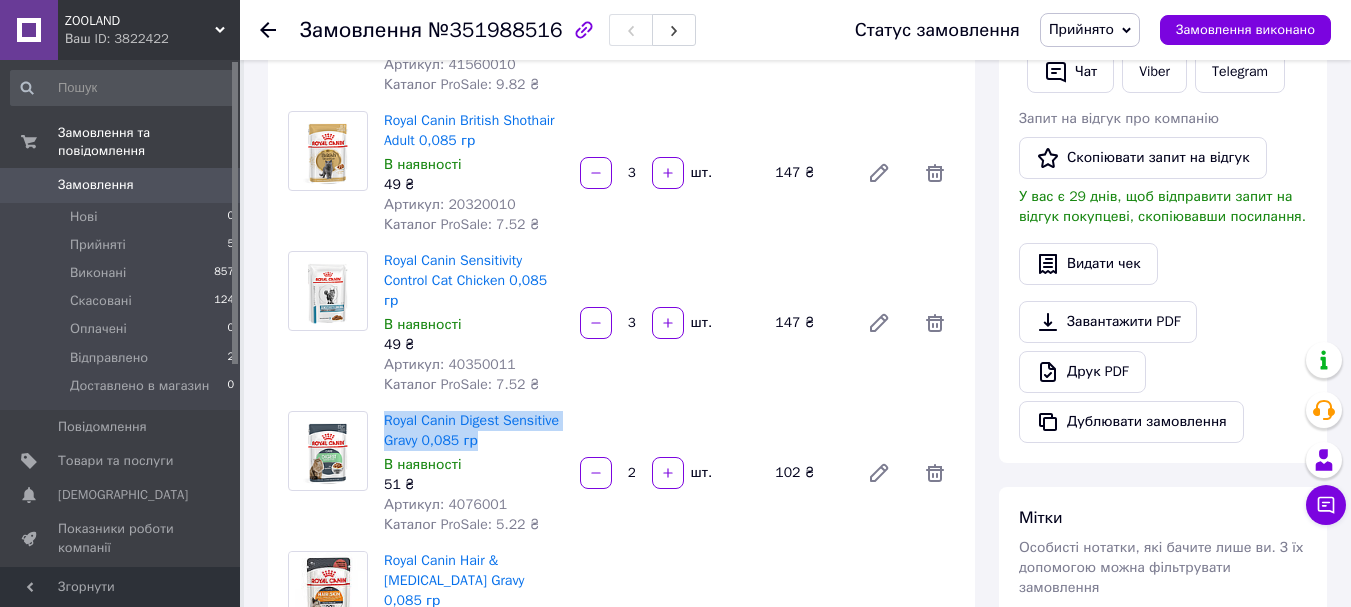 copy on "Royal Canin Digest Sensitive Gravy 0,085 гр" 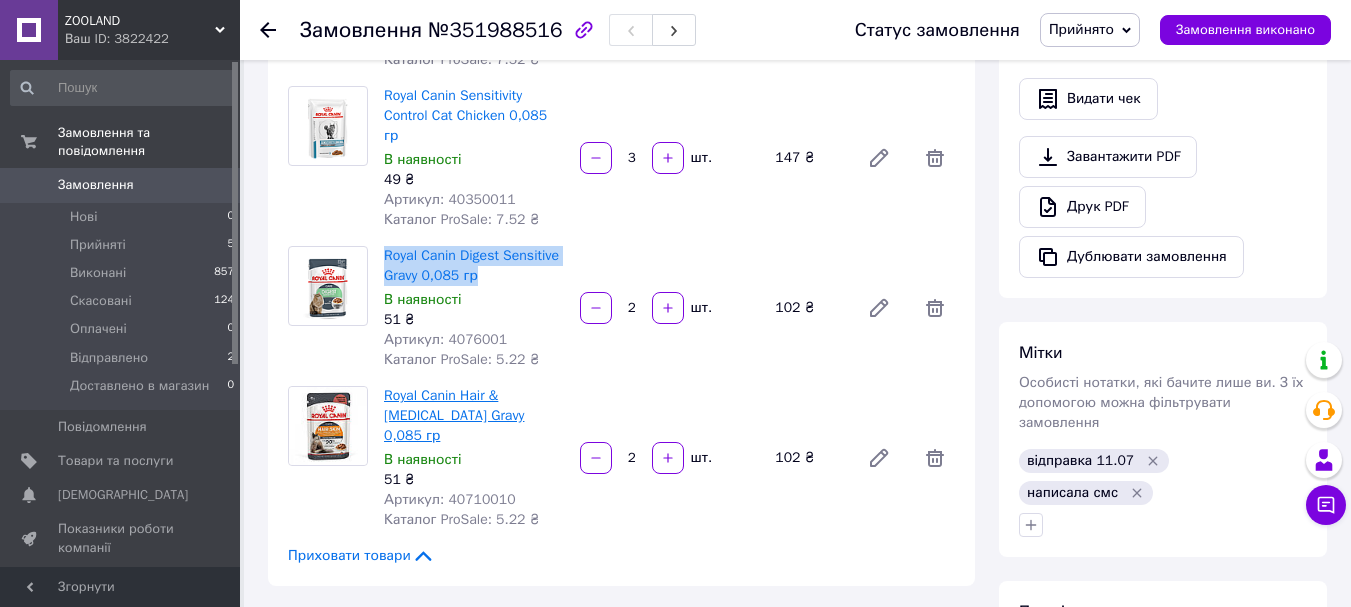 scroll, scrollTop: 600, scrollLeft: 0, axis: vertical 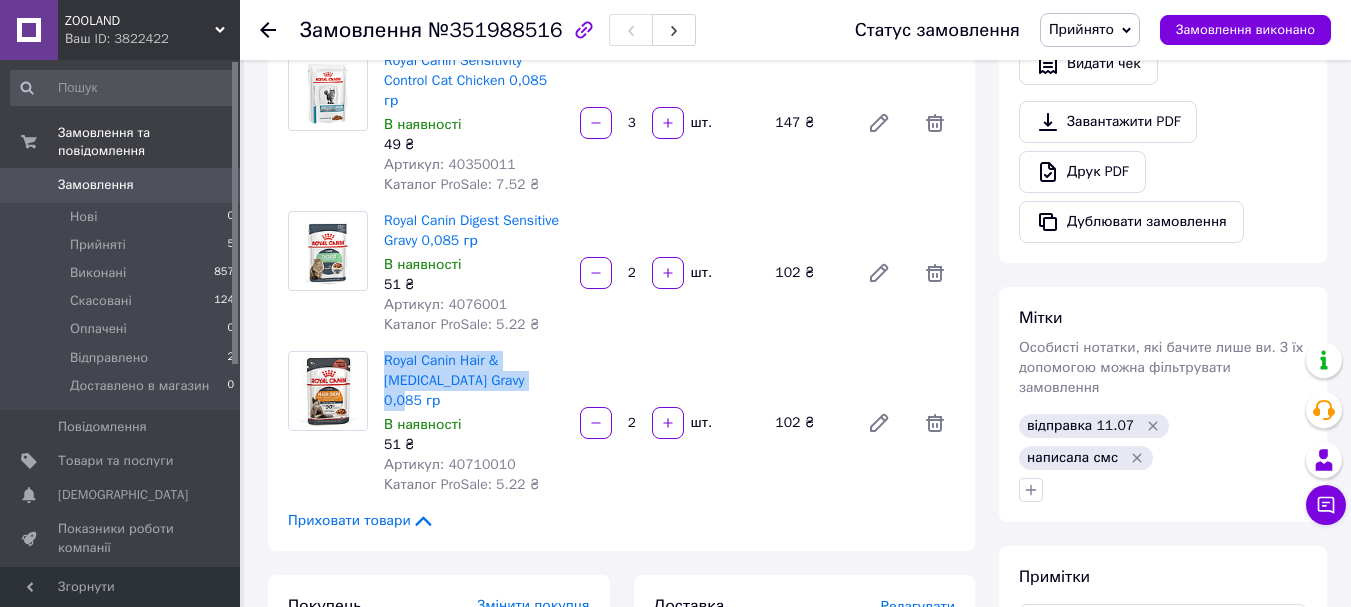drag, startPoint x: 469, startPoint y: 362, endPoint x: 383, endPoint y: 344, distance: 87.86353 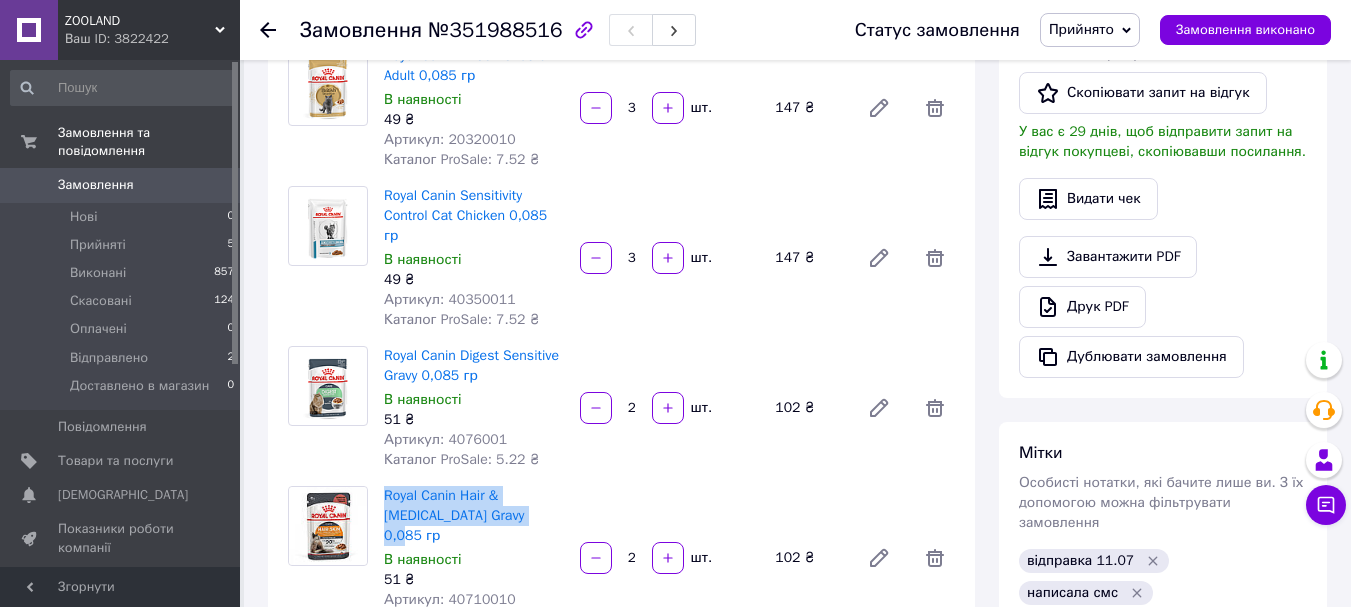 scroll, scrollTop: 500, scrollLeft: 0, axis: vertical 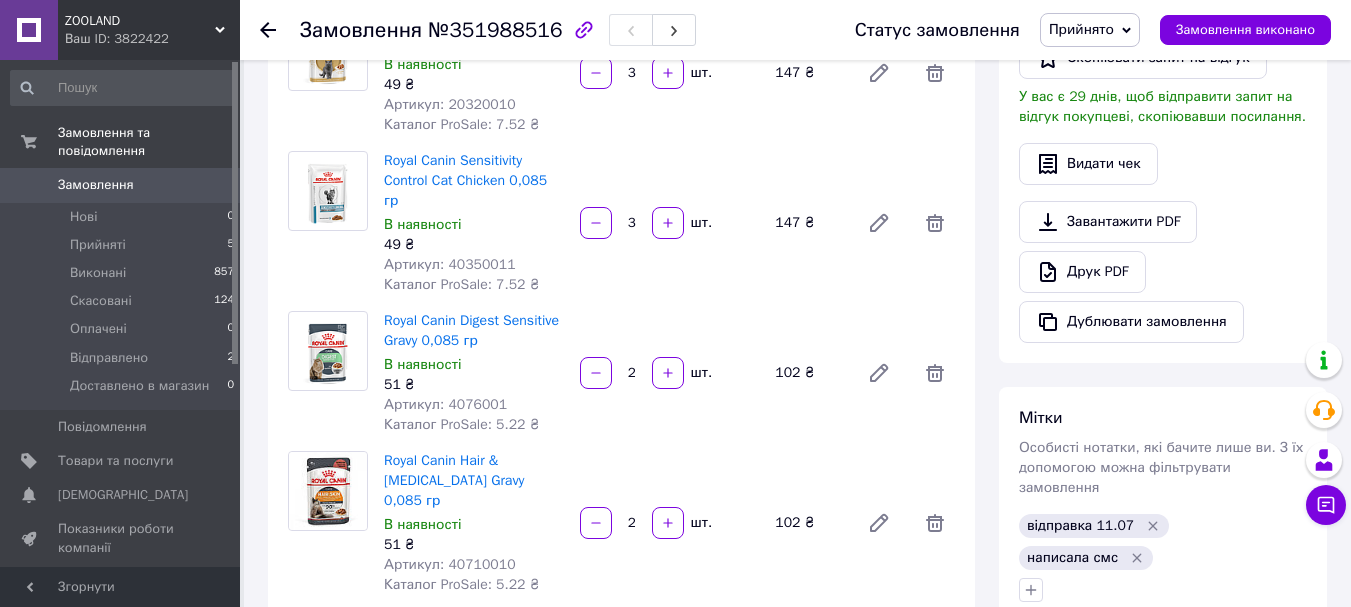 click 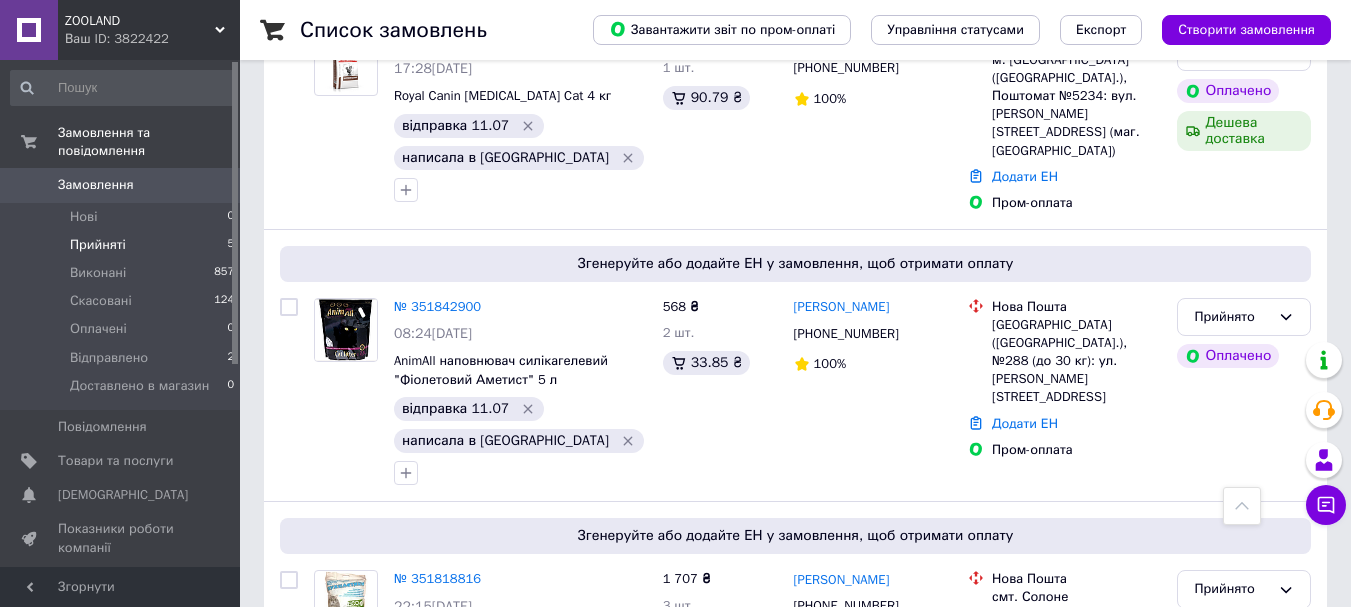 scroll, scrollTop: 831, scrollLeft: 0, axis: vertical 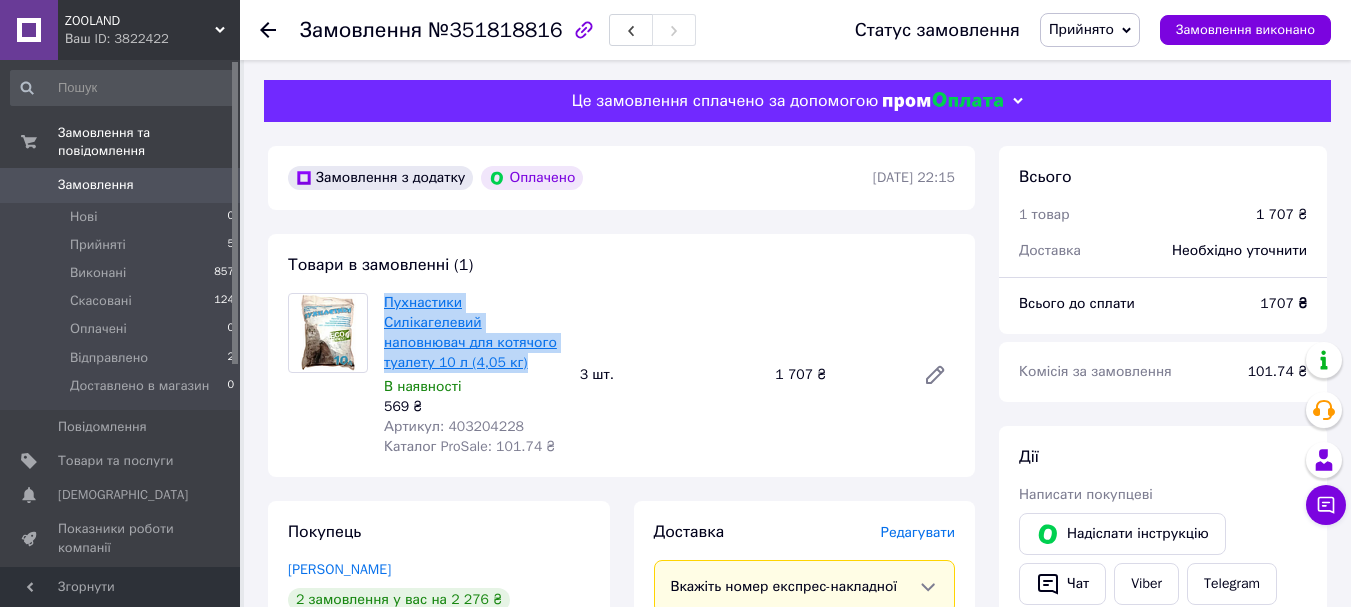 drag, startPoint x: 522, startPoint y: 340, endPoint x: 425, endPoint y: 318, distance: 99.46356 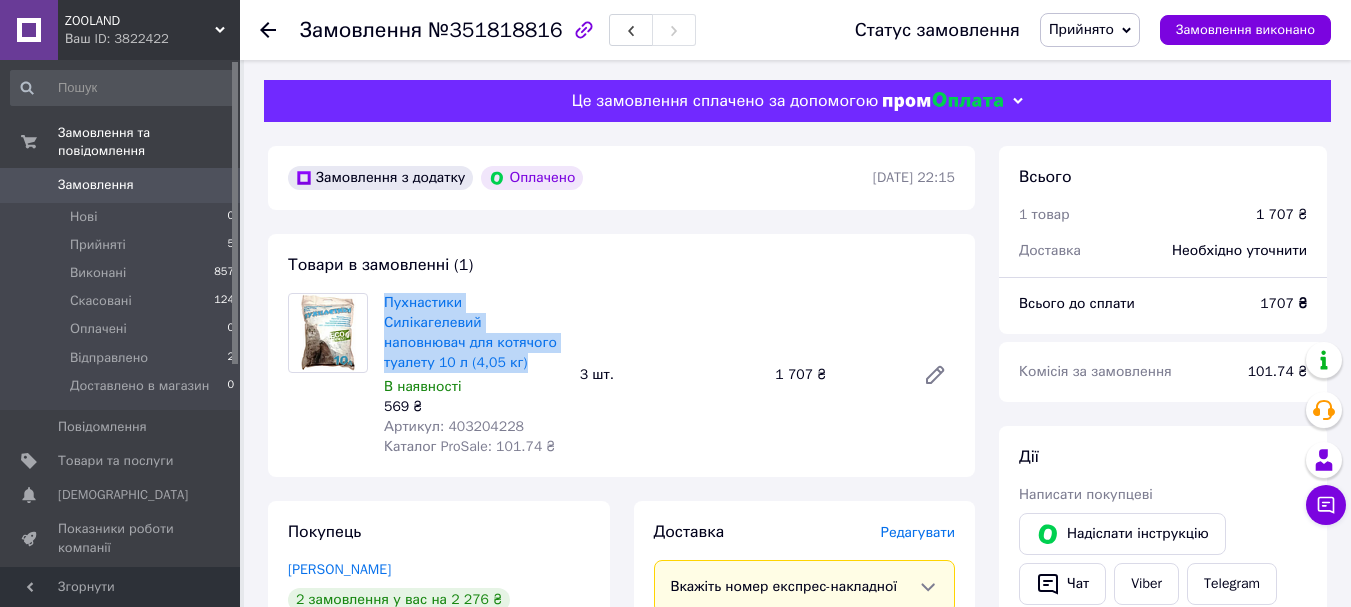 copy on "Пухнастики Силікагелевий наповнювач для котячого туалету 10 л (4,05 кг)" 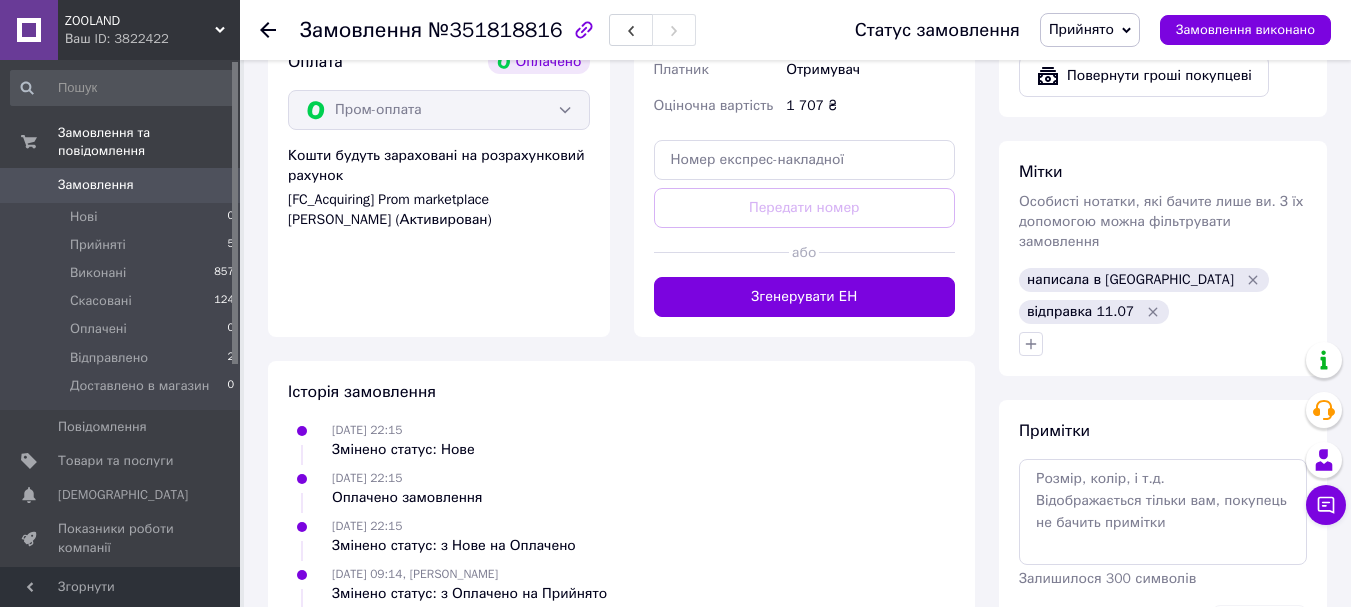 scroll, scrollTop: 900, scrollLeft: 0, axis: vertical 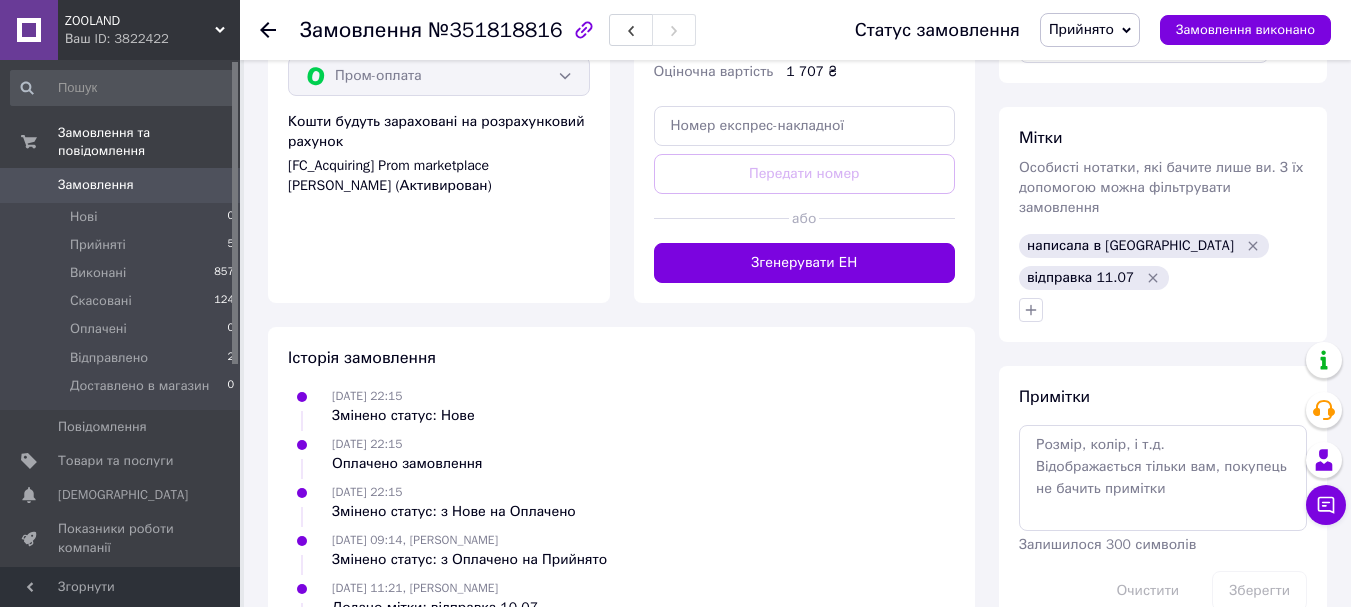 drag, startPoint x: 786, startPoint y: 233, endPoint x: 726, endPoint y: 302, distance: 91.43851 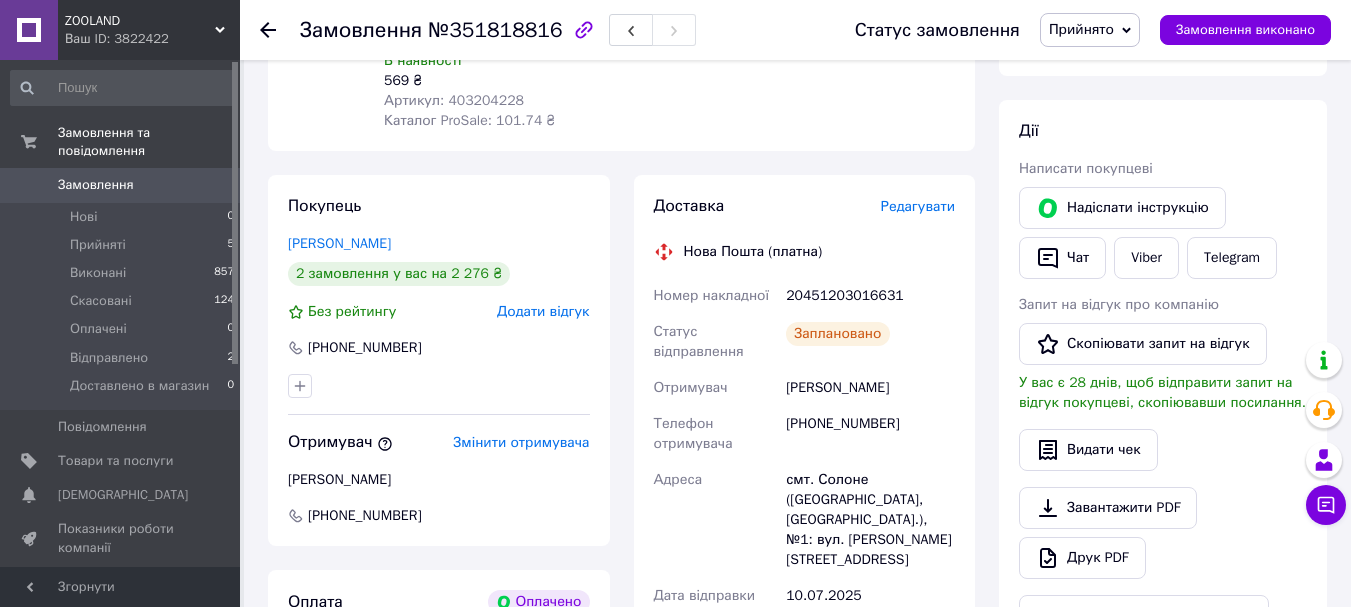 scroll, scrollTop: 300, scrollLeft: 0, axis: vertical 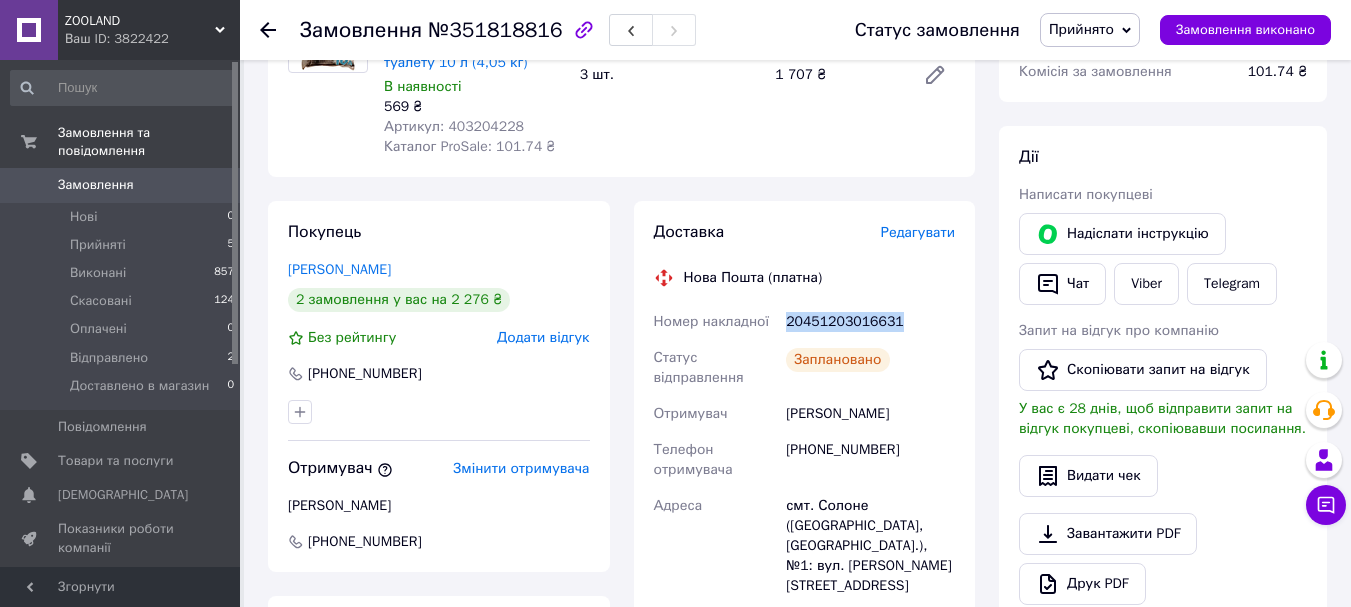 drag, startPoint x: 787, startPoint y: 302, endPoint x: 898, endPoint y: 290, distance: 111.64677 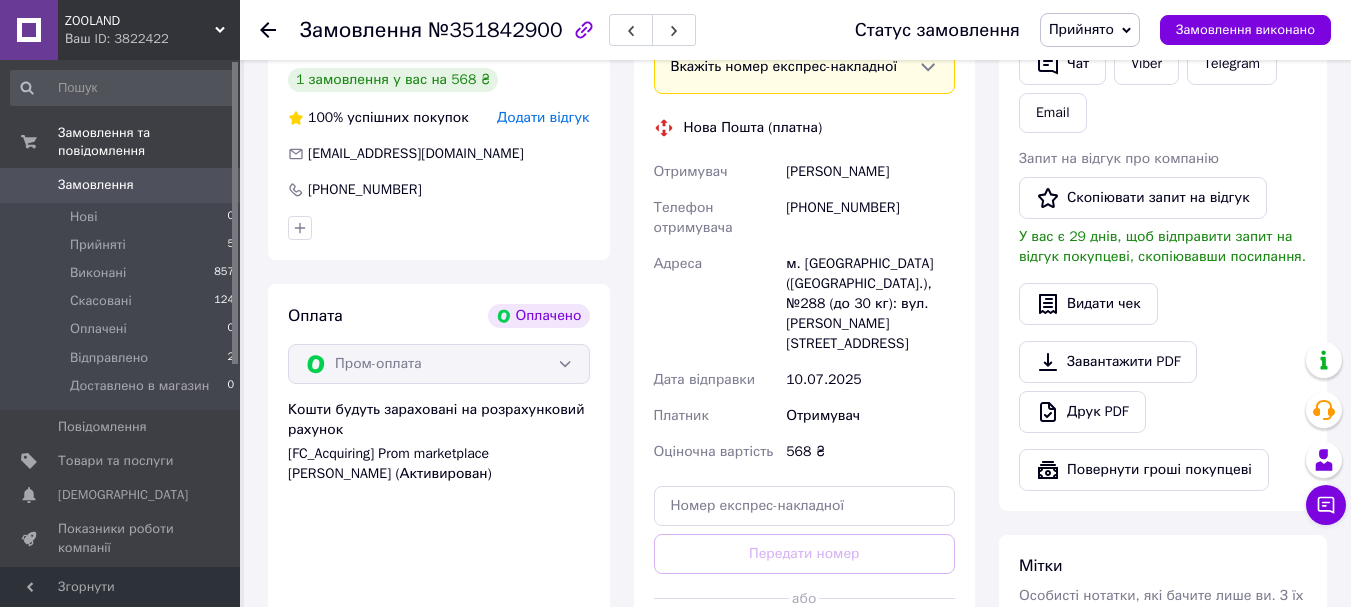 scroll, scrollTop: 700, scrollLeft: 0, axis: vertical 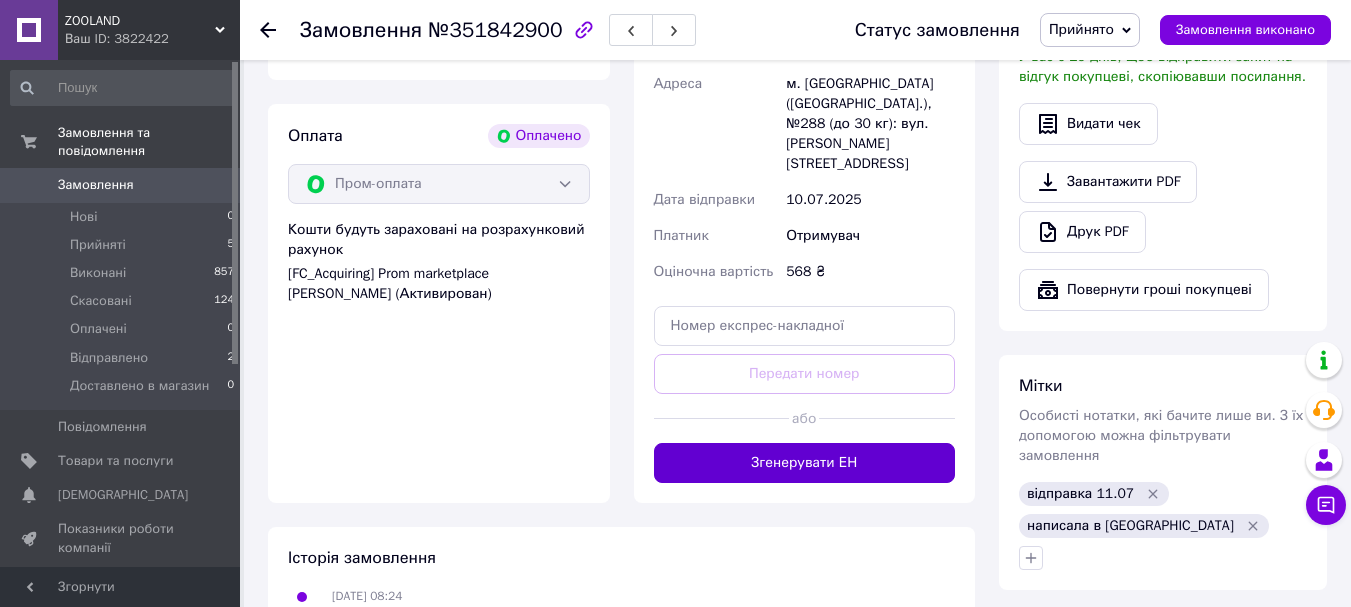 click on "Згенерувати ЕН" at bounding box center (805, 463) 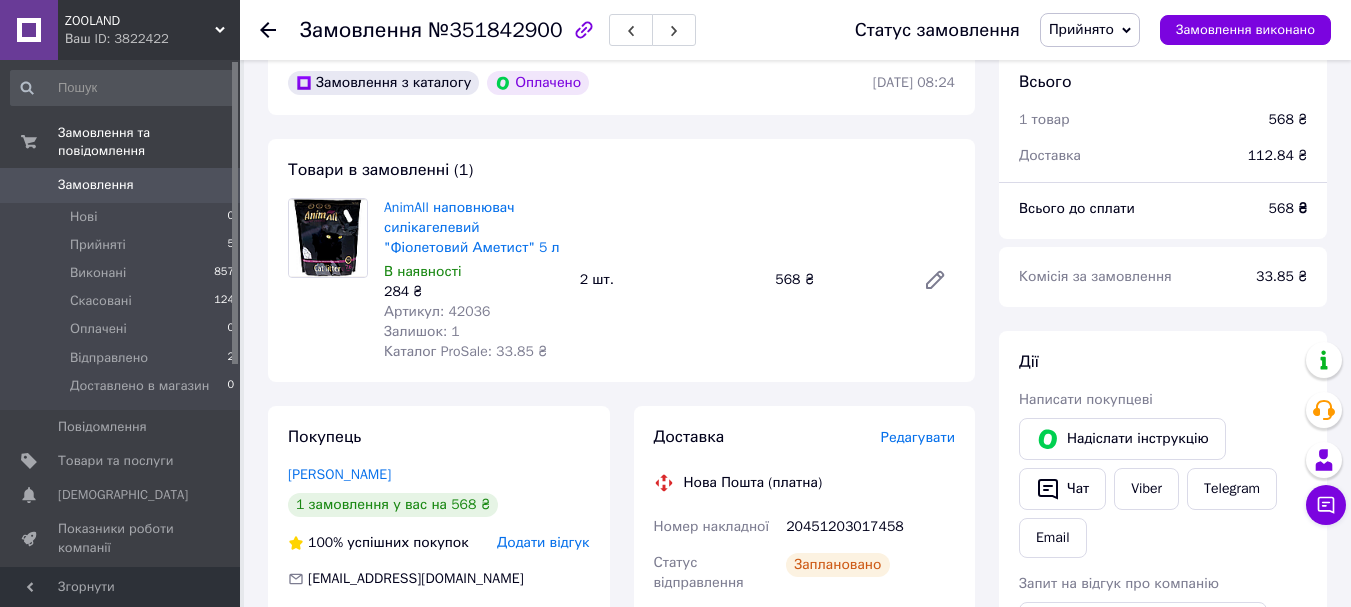 scroll, scrollTop: 0, scrollLeft: 0, axis: both 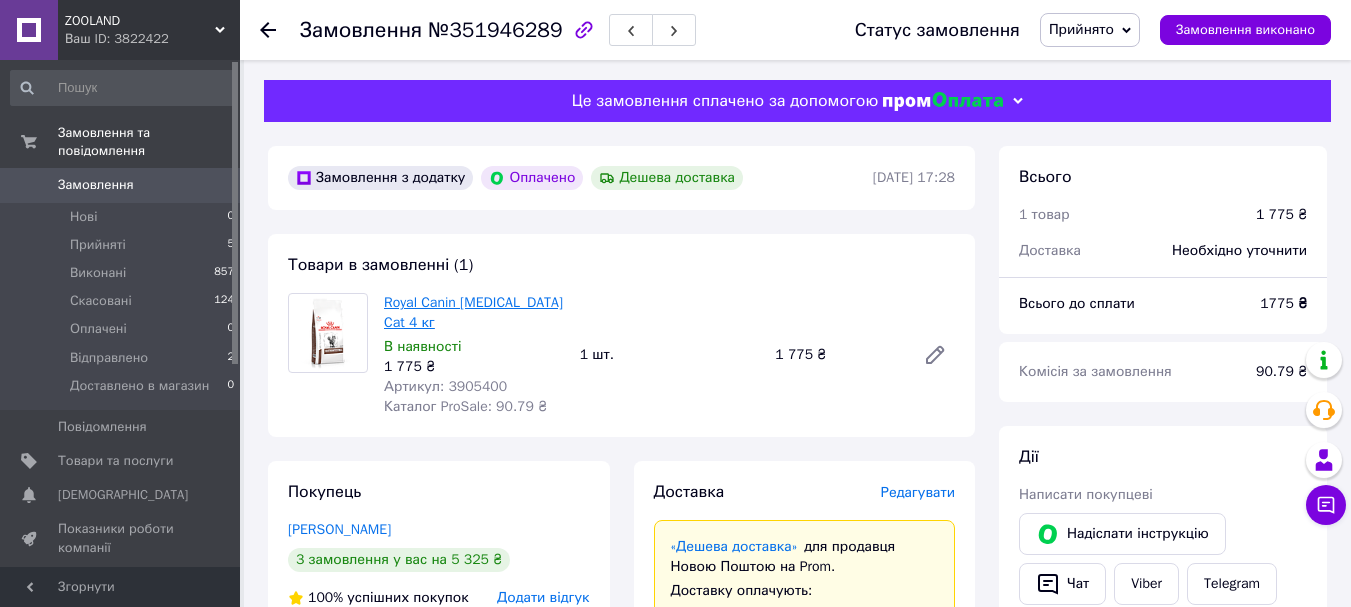 drag, startPoint x: 413, startPoint y: 323, endPoint x: 385, endPoint y: 302, distance: 35 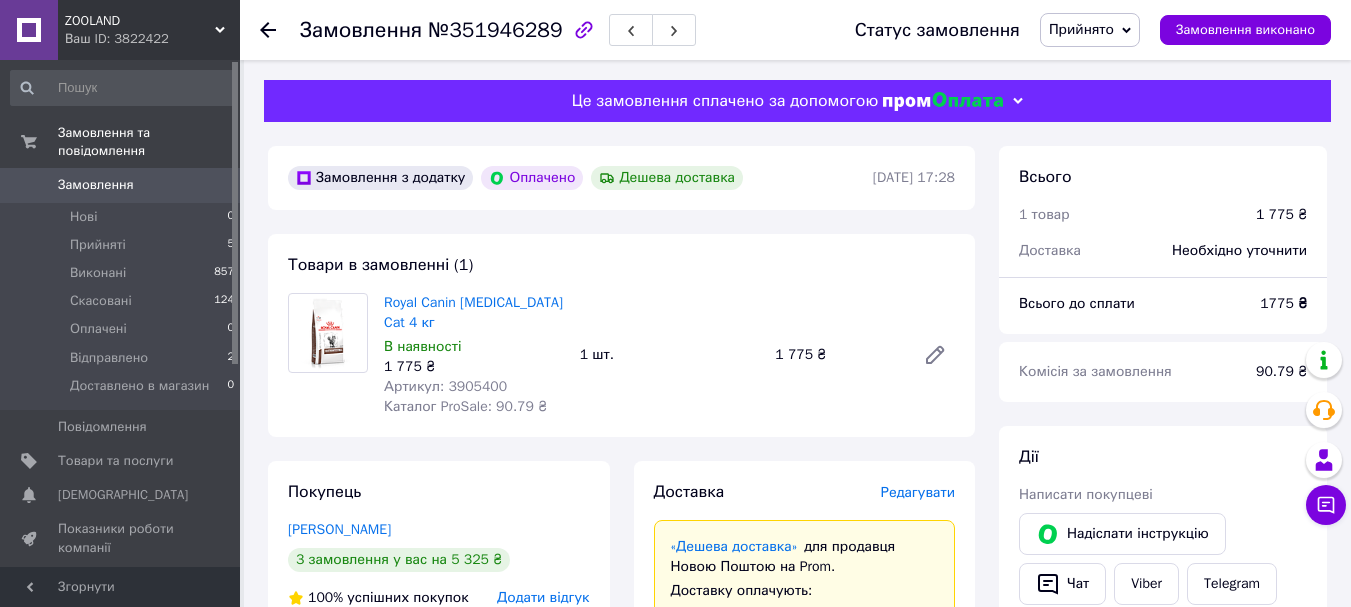 copy on "Royal Canin [MEDICAL_DATA] Cat 4 кг" 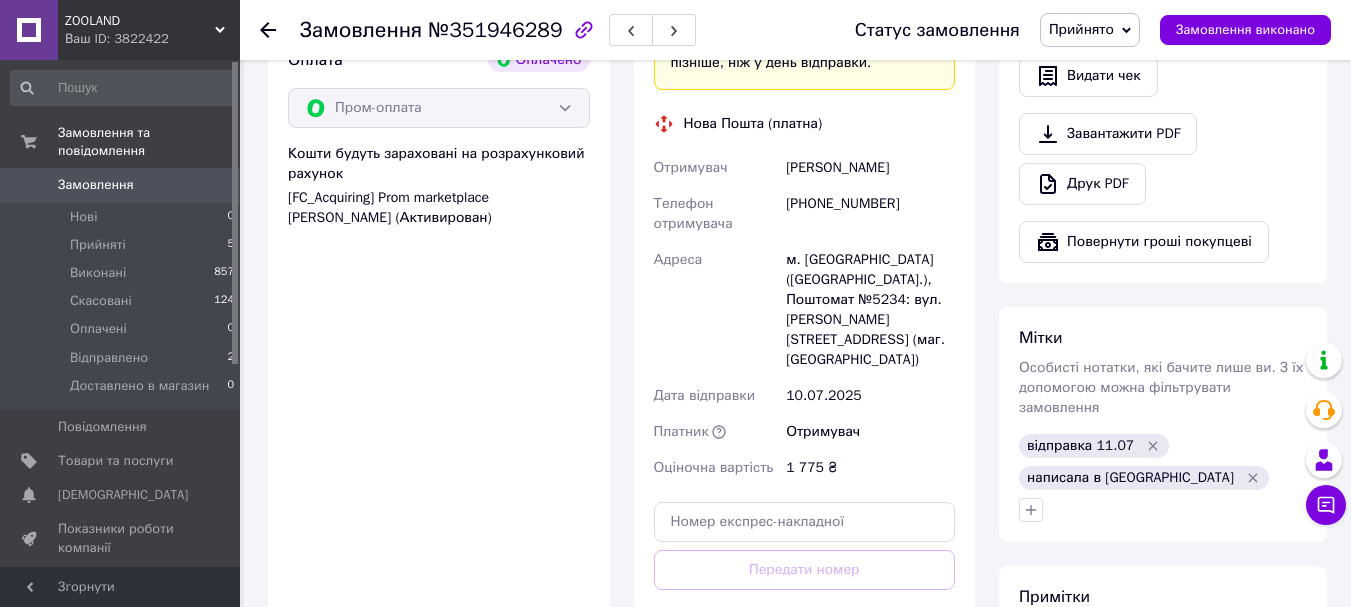 scroll, scrollTop: 800, scrollLeft: 0, axis: vertical 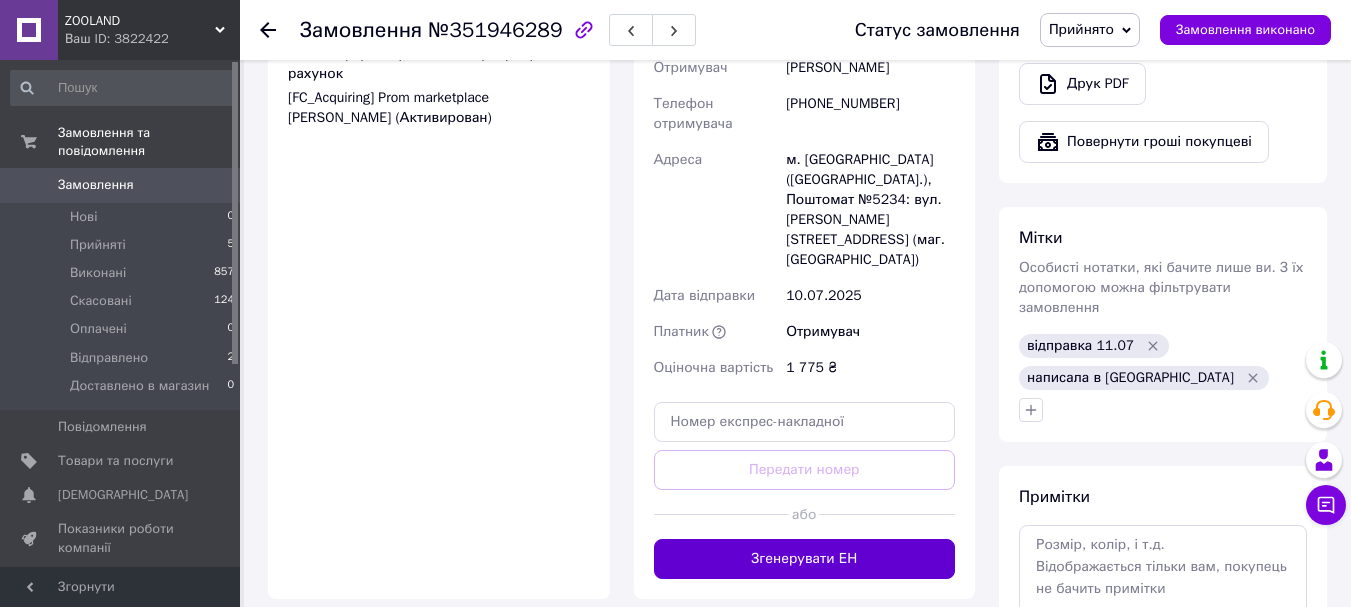 click on "Доставка Редагувати «Дешева доставка»   для продавця [GEOGRAPHIC_DATA] на Prom. Доставку оплачують: 30 ₴   — продавець , при замовленні від 700 ₴, коли воно отримане покупцем (списуються з Балансу); залишок — Prom. Для покупця доставка безкоштовна. Платник зміниться на Третю особу в момент відправки. Додавайте ЕН не пізніше, ніж у день відправки. Нова Пошта (платна) Отримувач [PERSON_NAME] Телефон отримувача [PHONE_NUMBER] Адреса м. [GEOGRAPHIC_DATA] ([GEOGRAPHIC_DATA].), Поштомат №5234: вул. [PERSON_NAME][STREET_ADDRESS] (маг. АТБ) Дата відправки [DATE] Платник   Отримувач Оціночна вартість 1 775 ₴ або 1775 <" at bounding box center [805, 130] 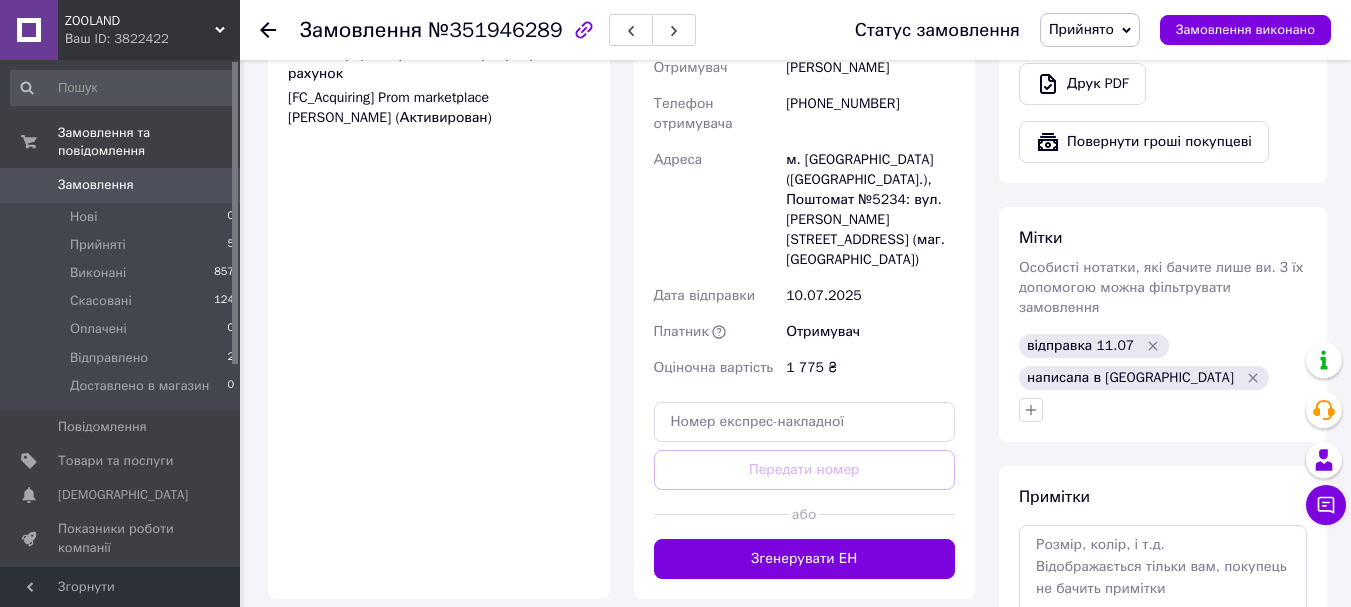click on "Згенерувати ЕН" at bounding box center (805, 559) 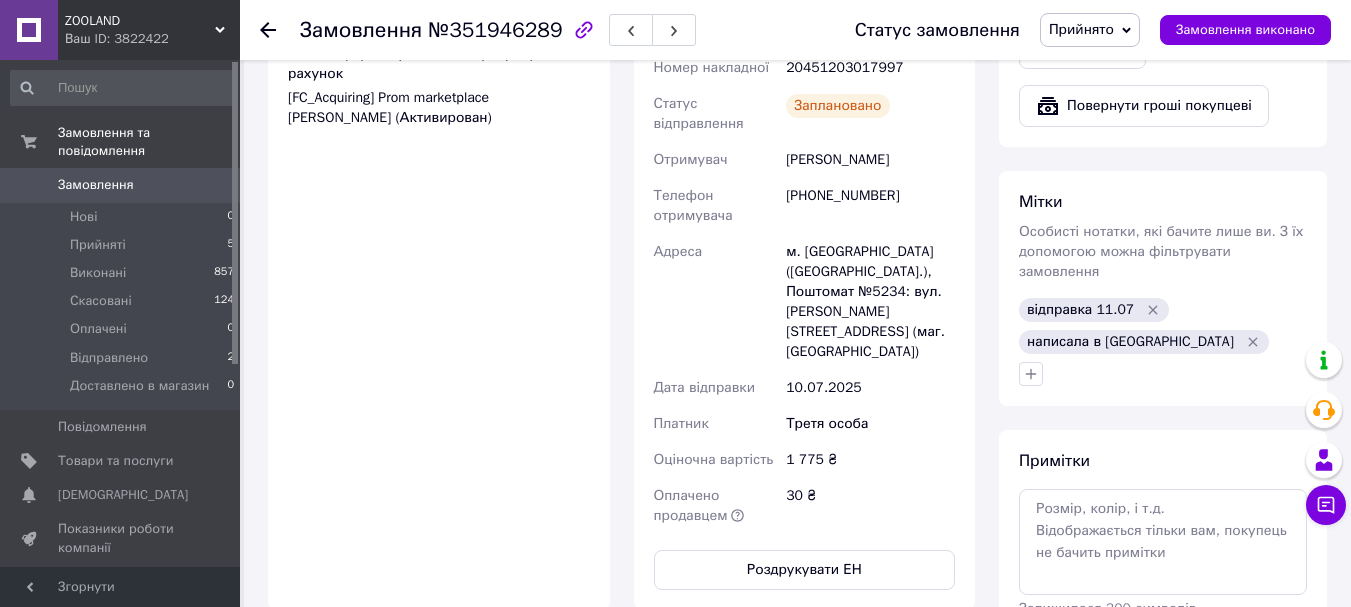 scroll, scrollTop: 500, scrollLeft: 0, axis: vertical 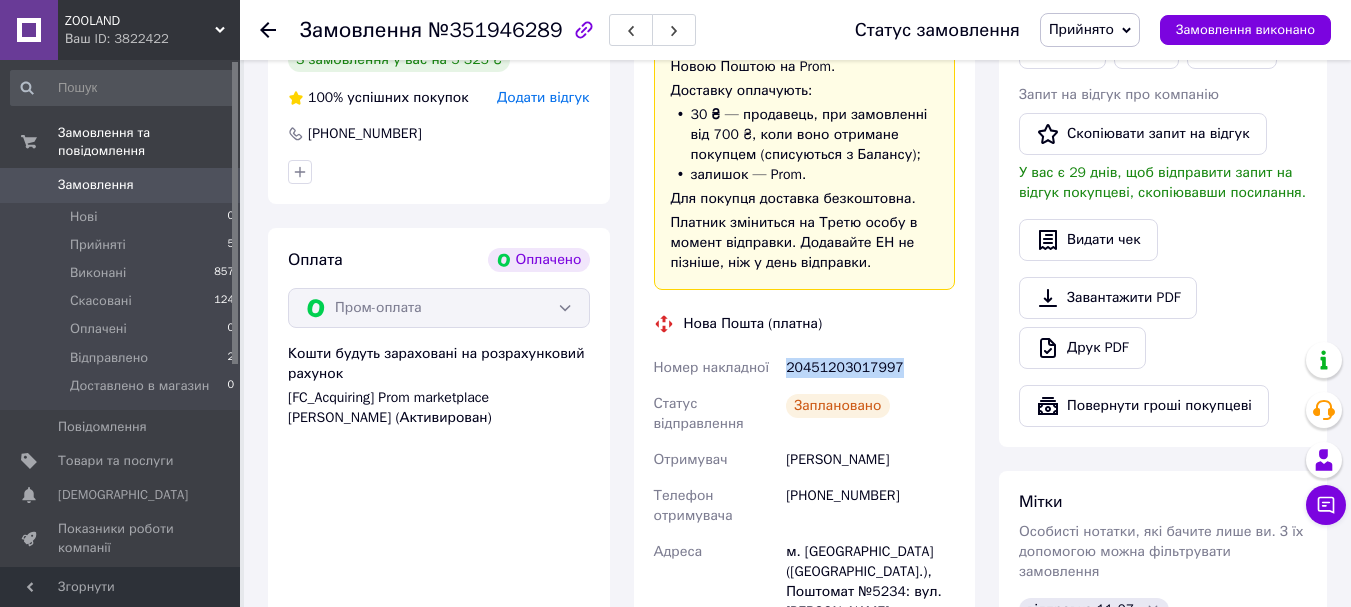 drag, startPoint x: 898, startPoint y: 373, endPoint x: 786, endPoint y: 380, distance: 112.21854 